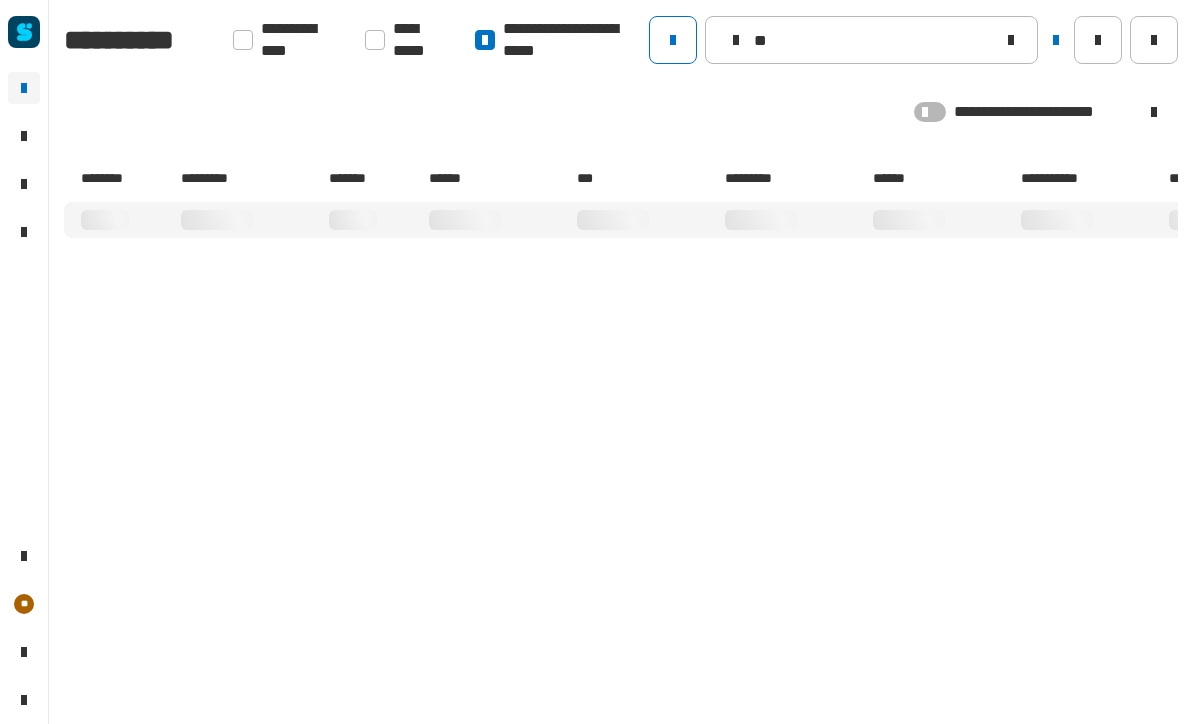scroll, scrollTop: 1, scrollLeft: 0, axis: vertical 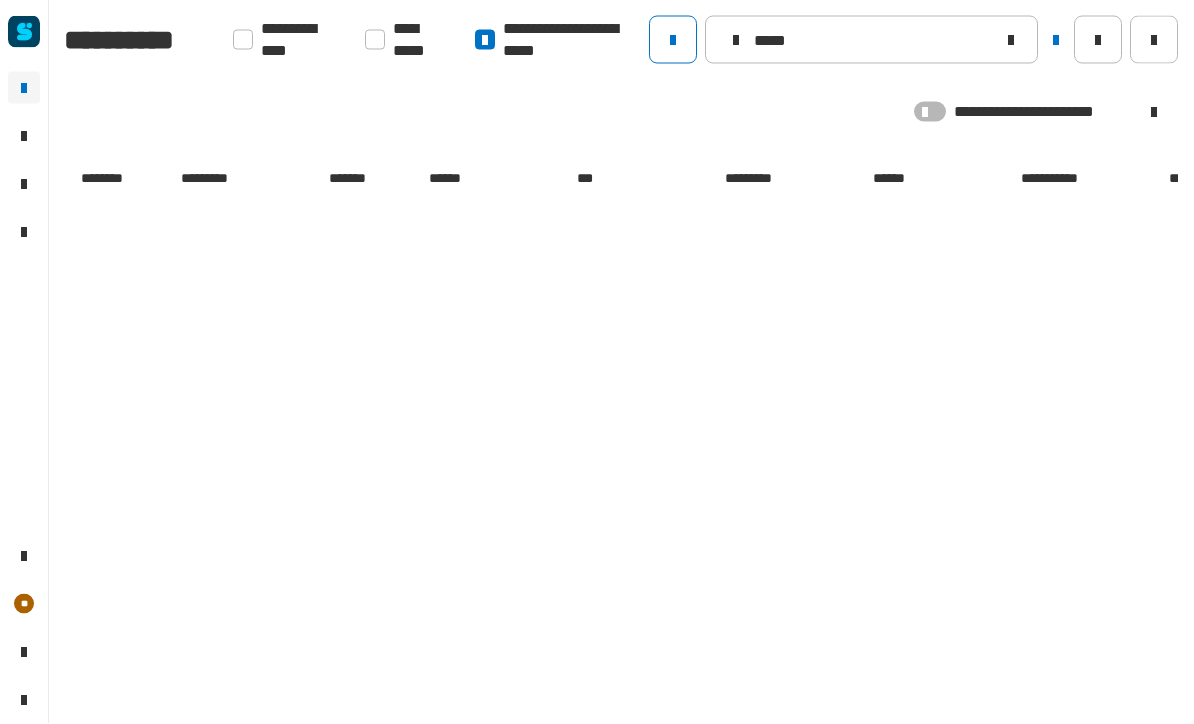 type on "****" 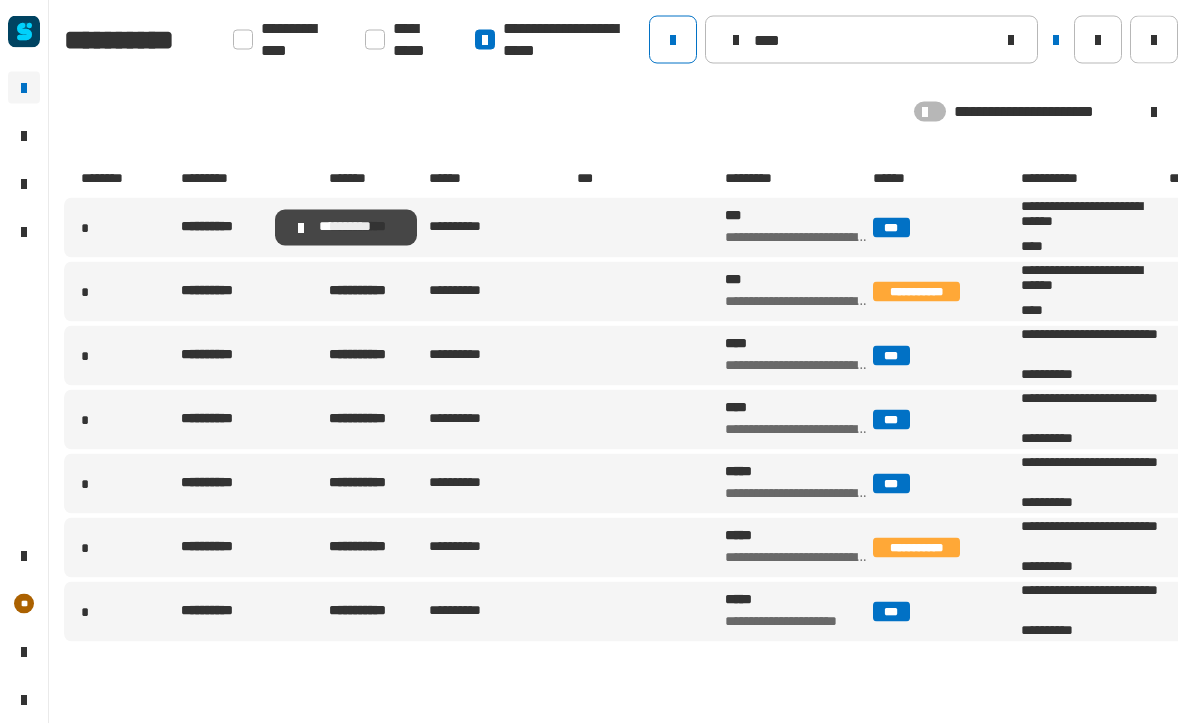 click on "**********" at bounding box center [224, 228] 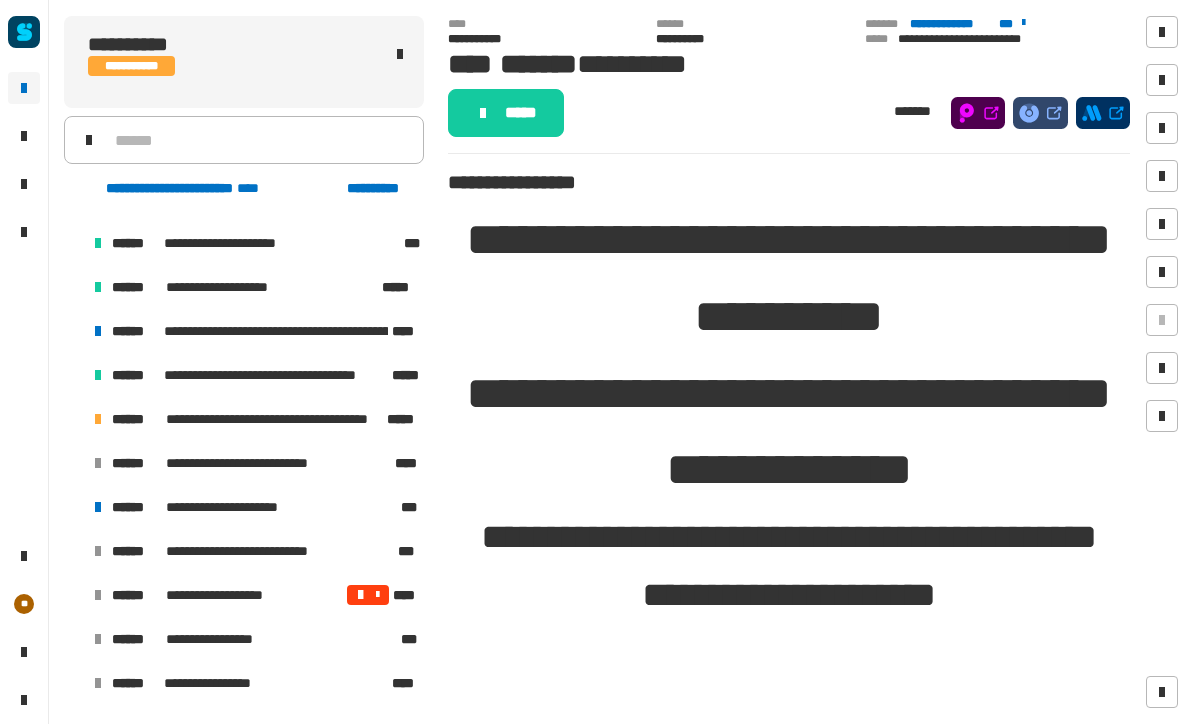 scroll, scrollTop: 739, scrollLeft: 0, axis: vertical 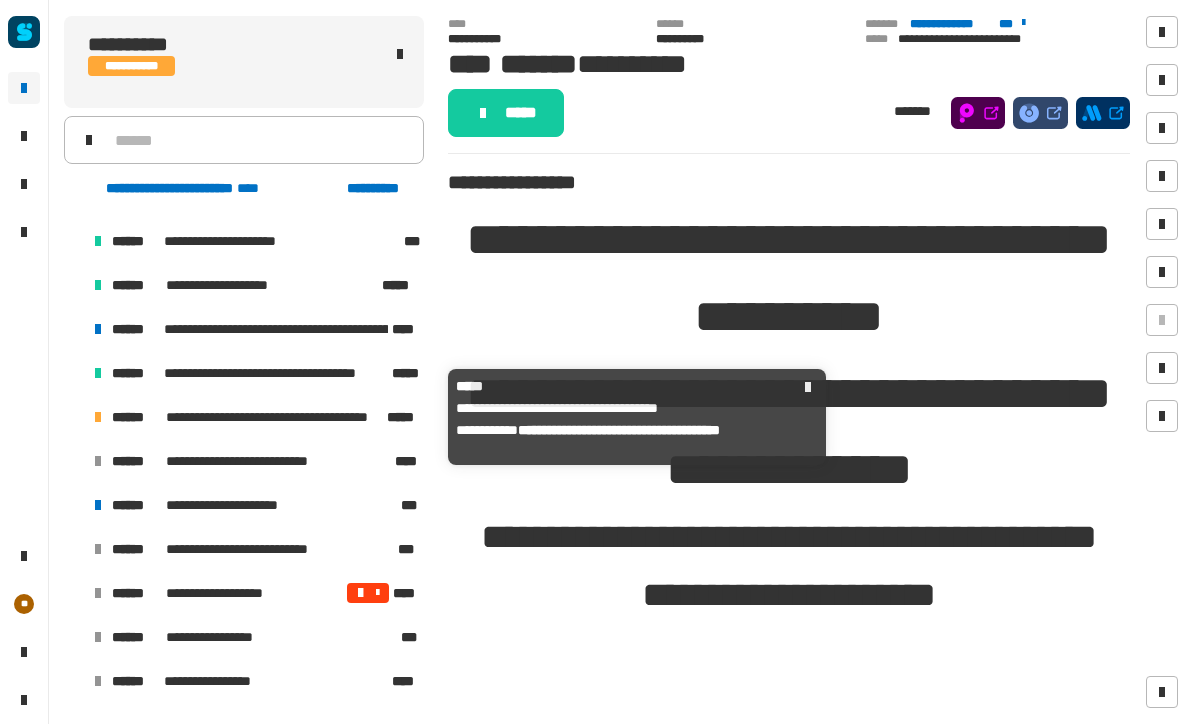 click on "******" at bounding box center (137, 417) 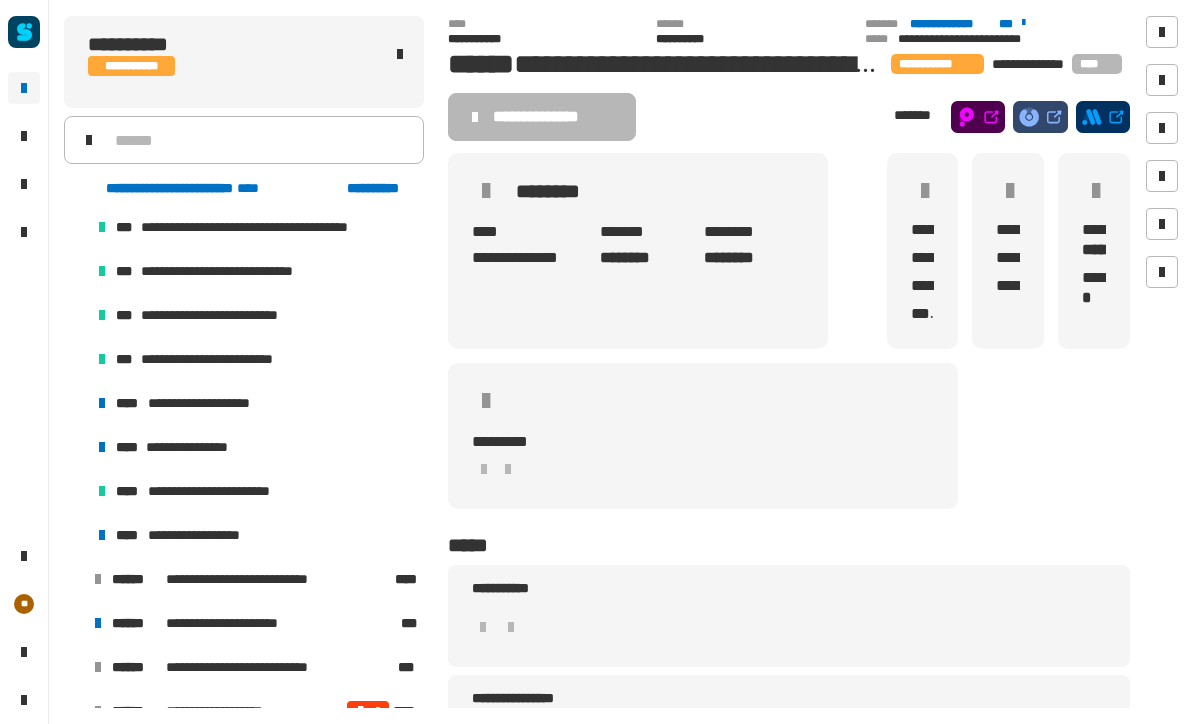 click on "**********" at bounding box center [256, 315] 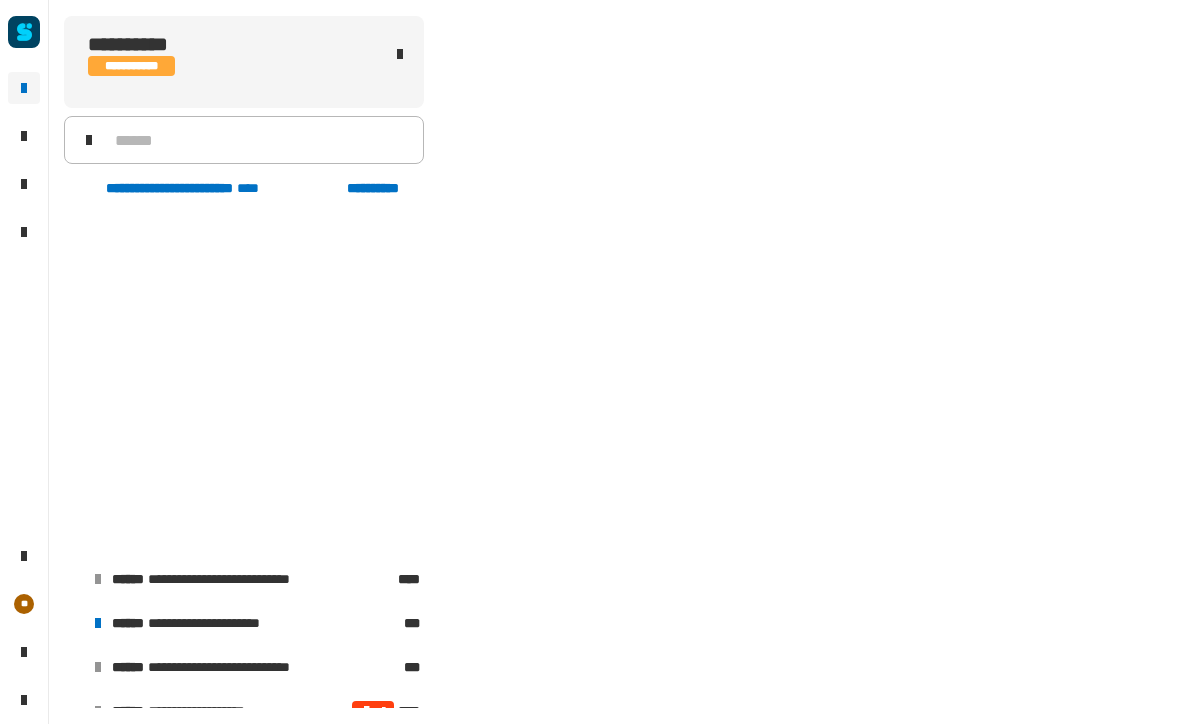 scroll, scrollTop: 1050, scrollLeft: 0, axis: vertical 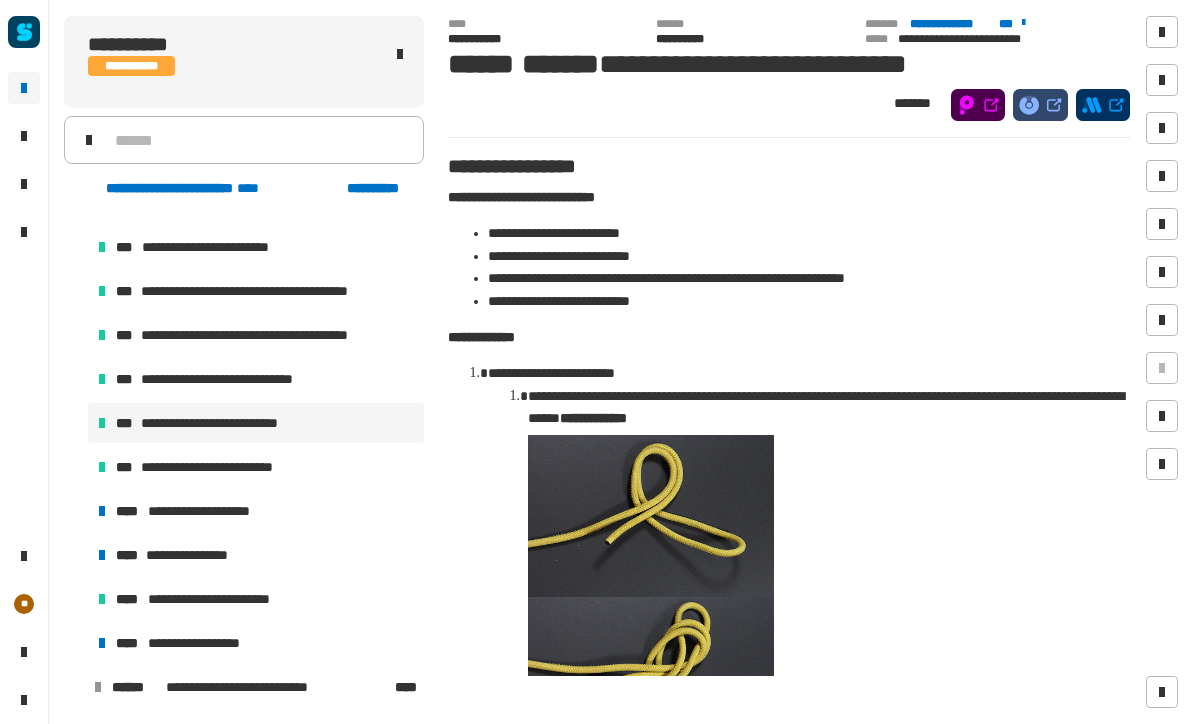 click on "**********" at bounding box center [256, 511] 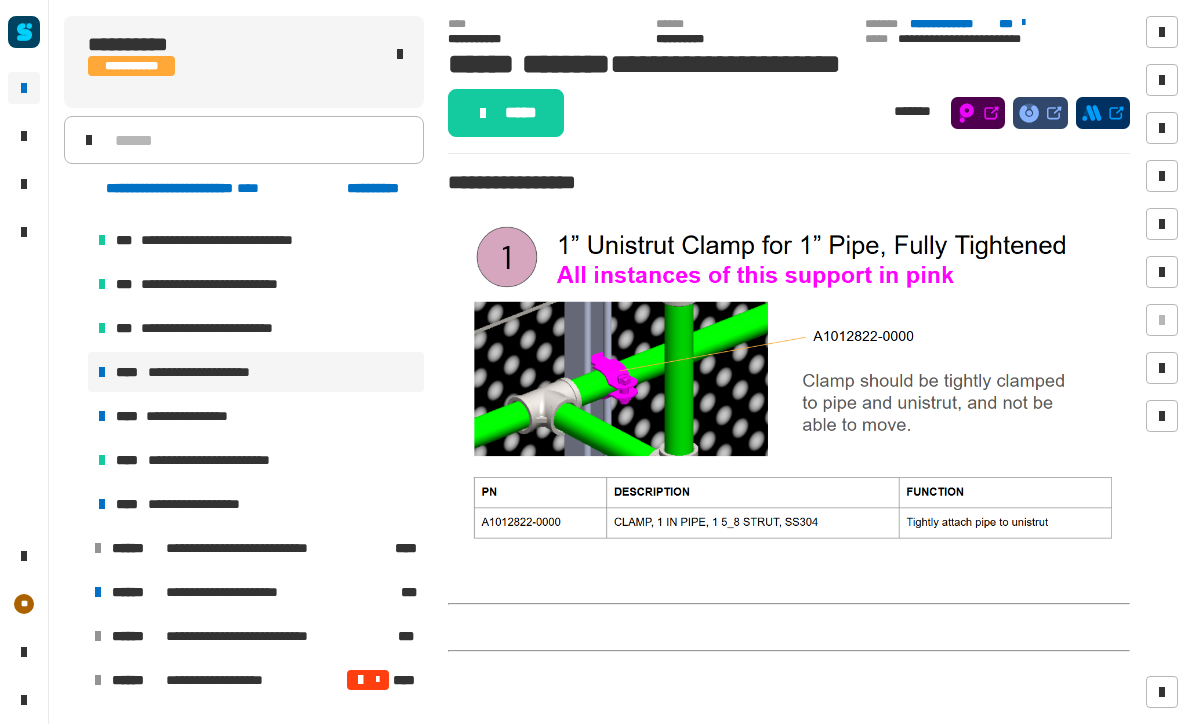 scroll, scrollTop: 1247, scrollLeft: 0, axis: vertical 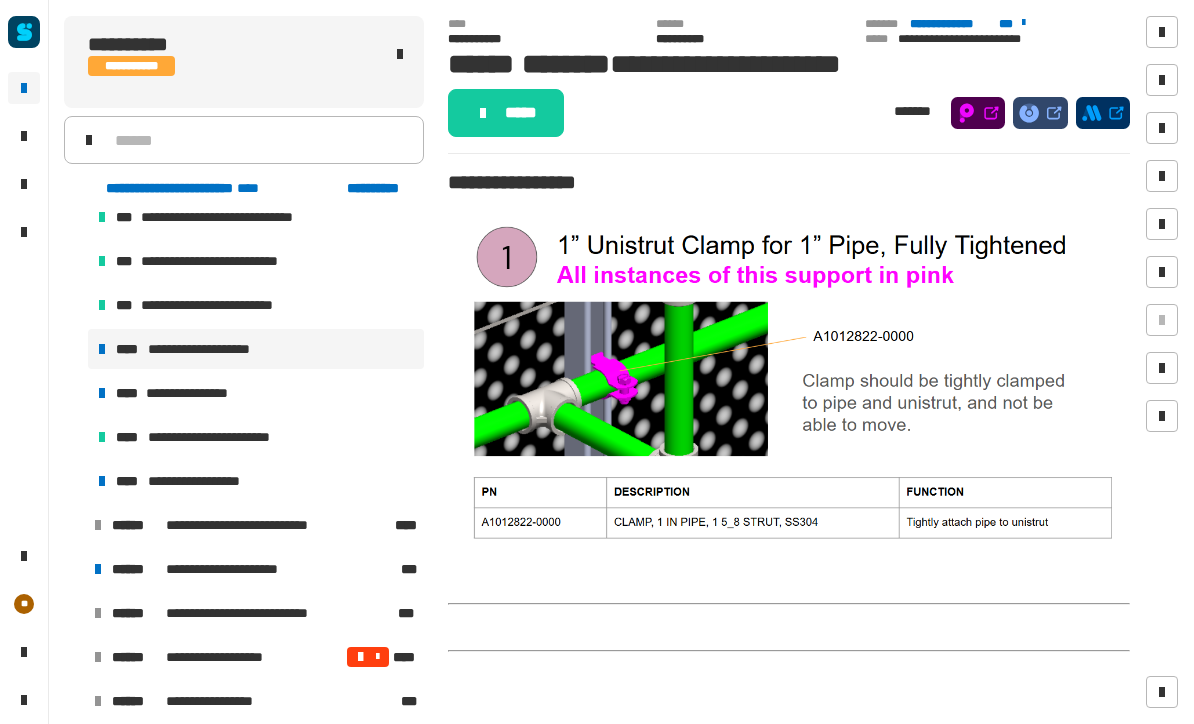click on "**********" at bounding box center (206, 481) 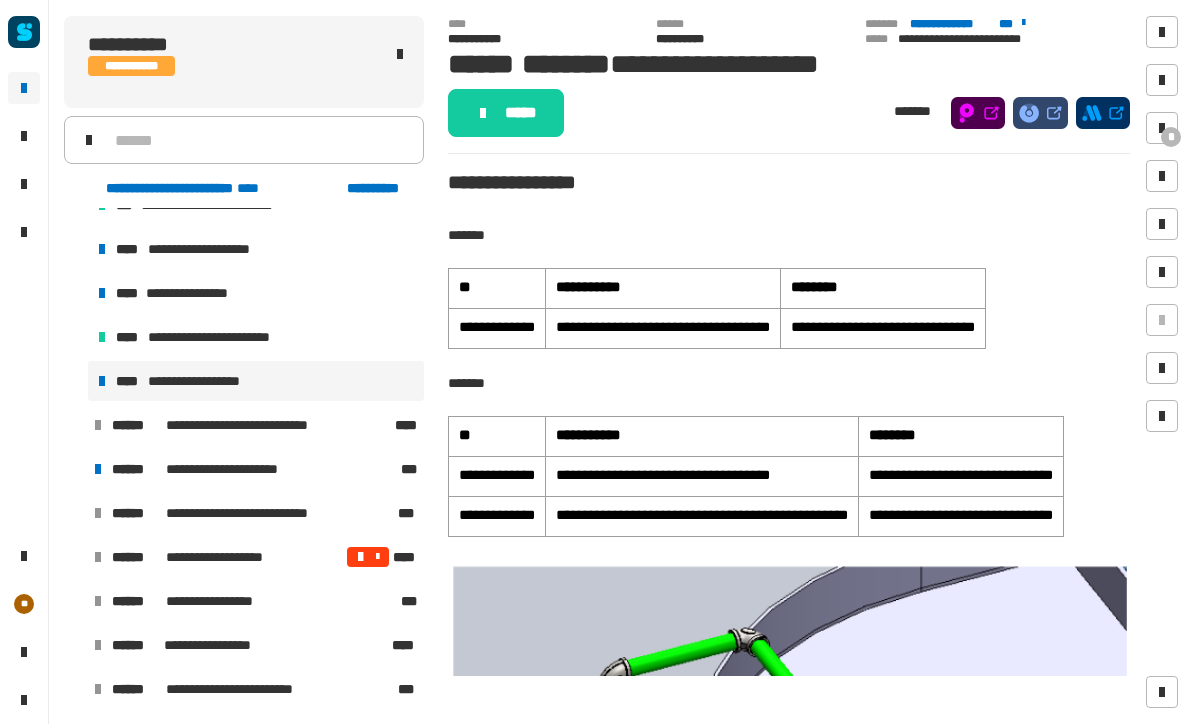 scroll, scrollTop: 1369, scrollLeft: 0, axis: vertical 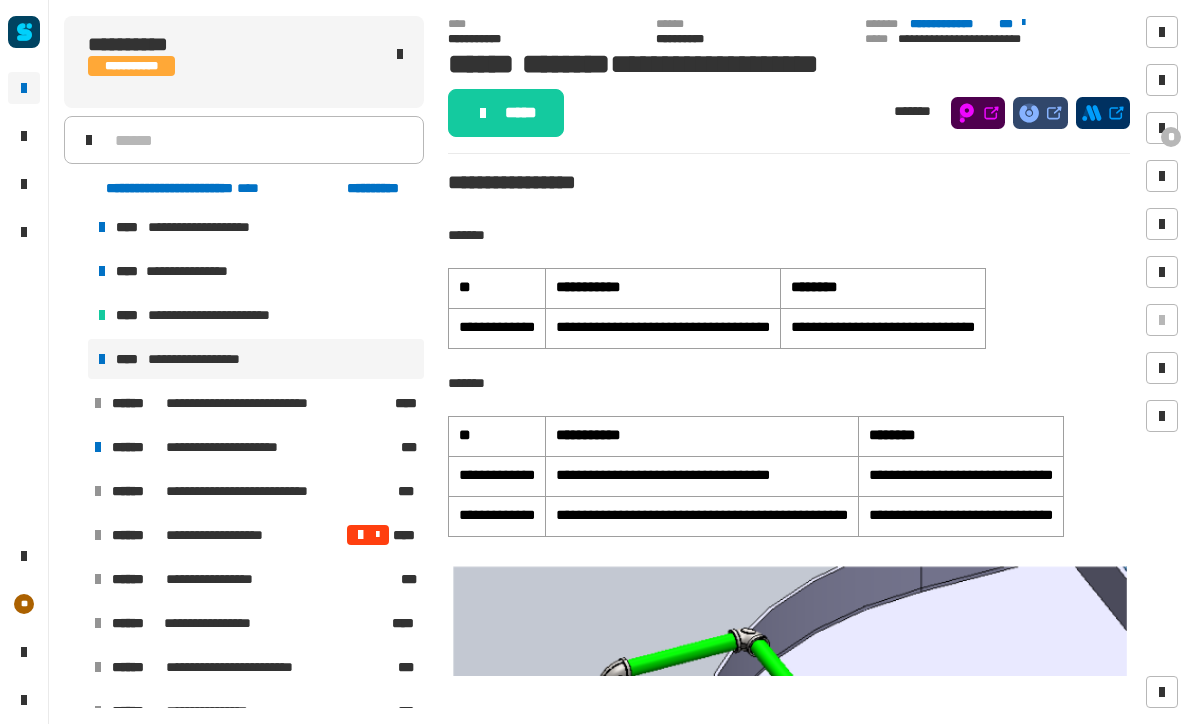 click 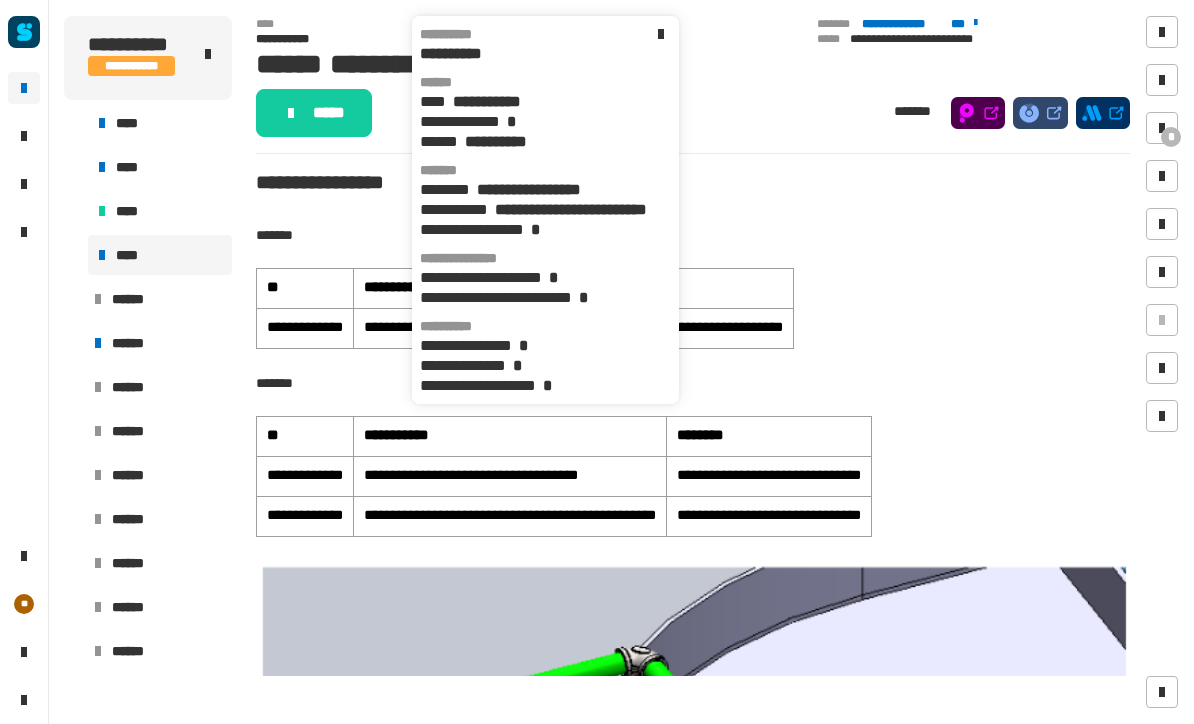 click 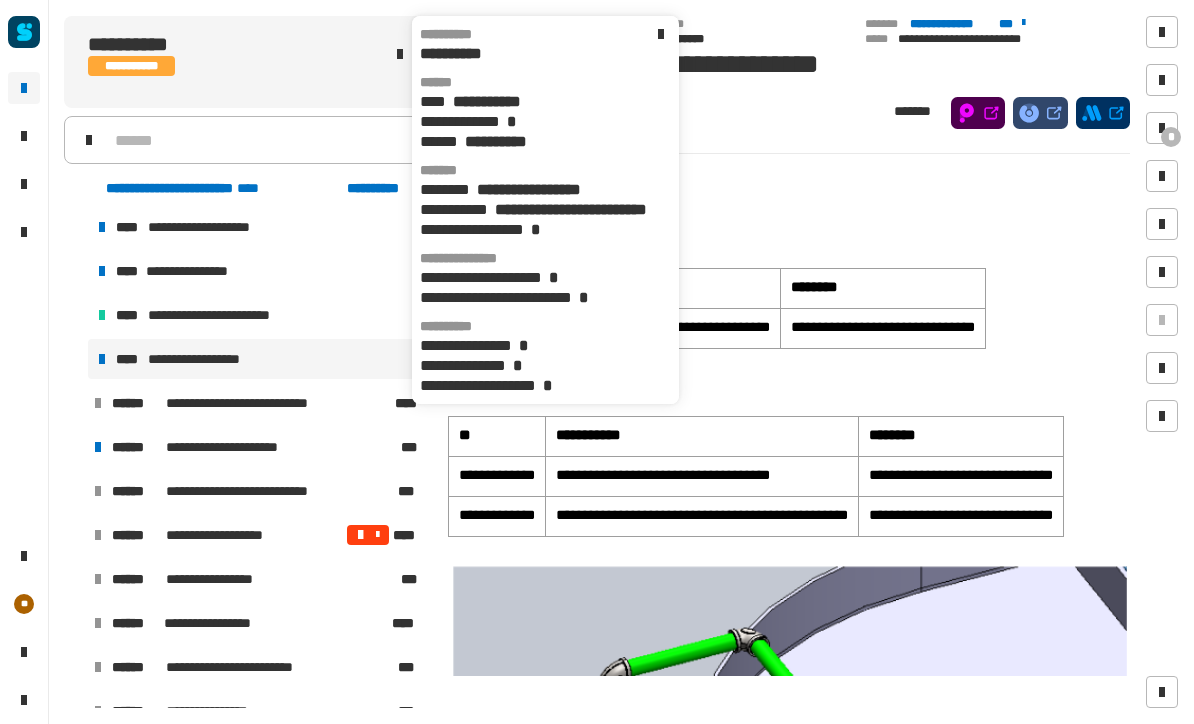 click 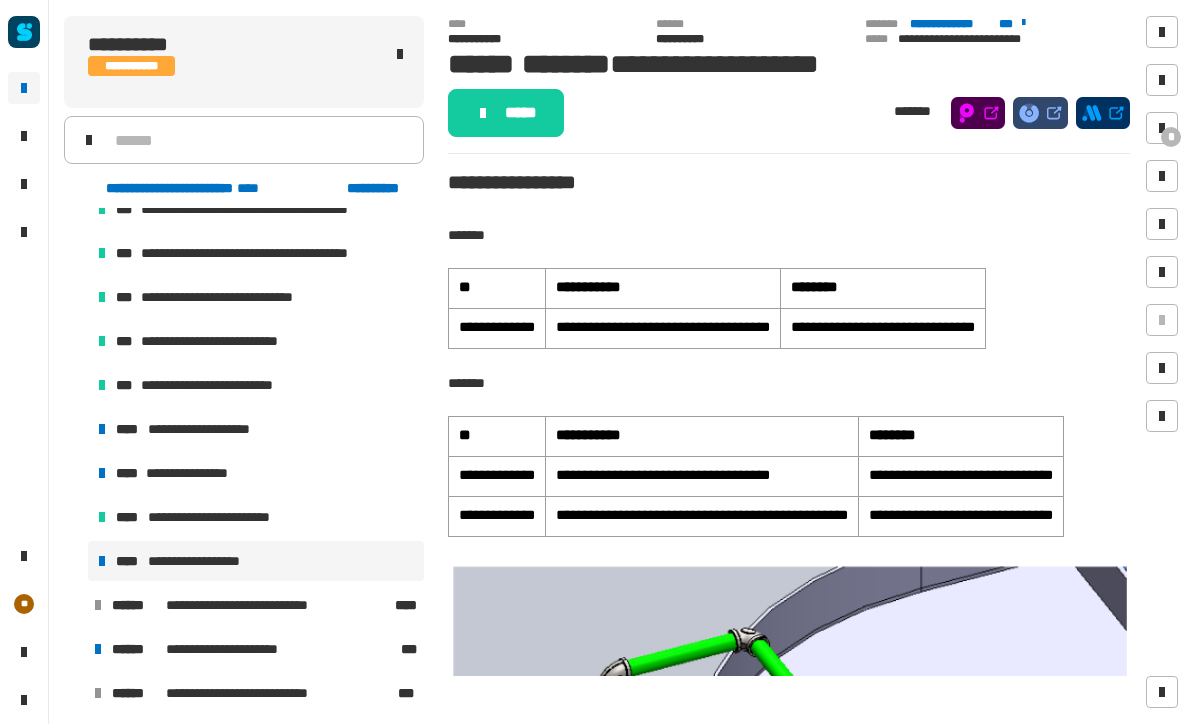 scroll, scrollTop: 1187, scrollLeft: 0, axis: vertical 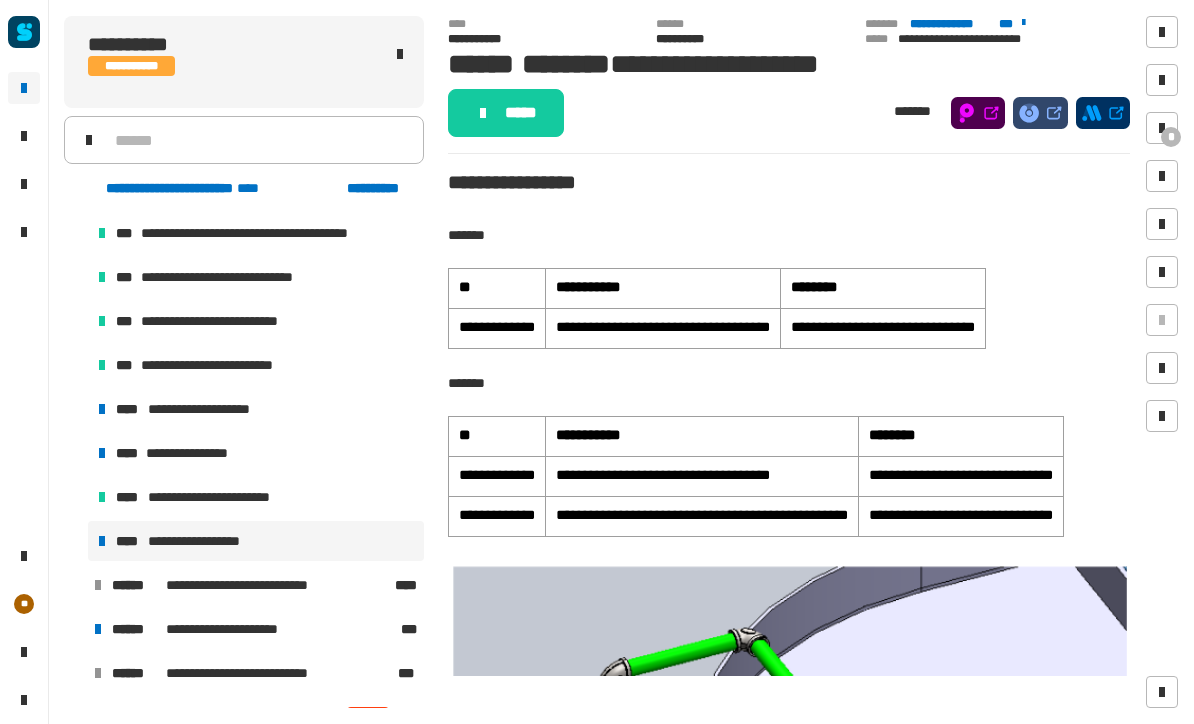 click on "**********" at bounding box center [226, 497] 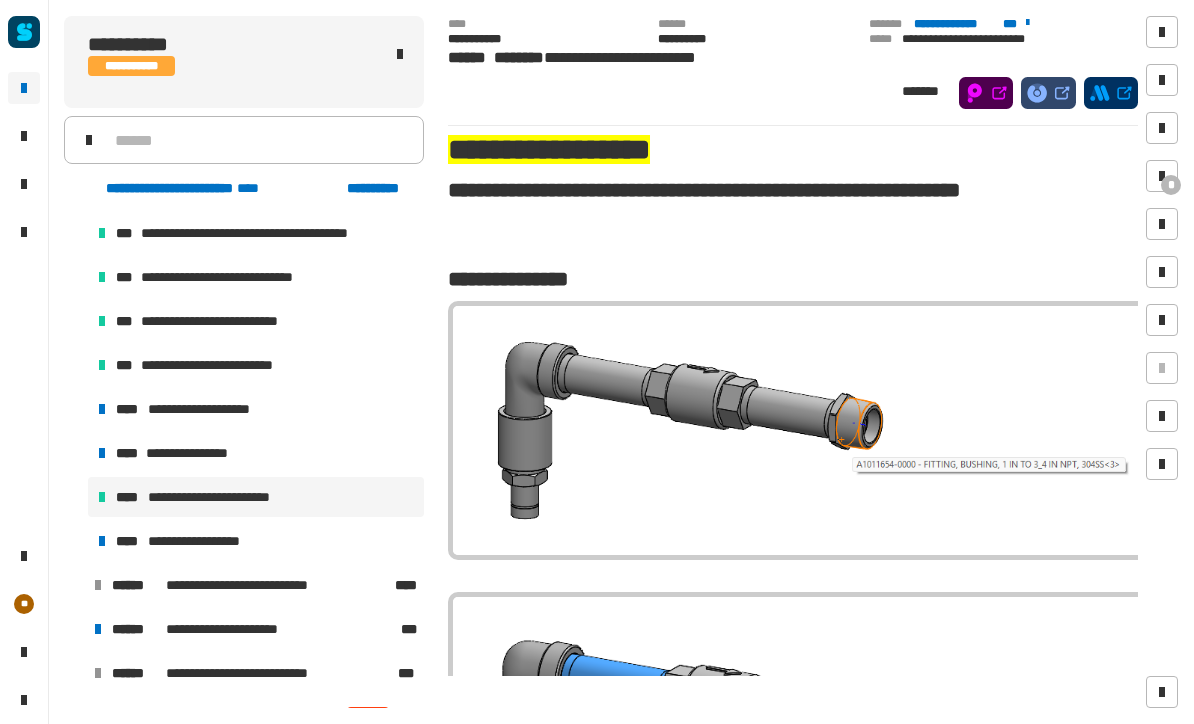 click 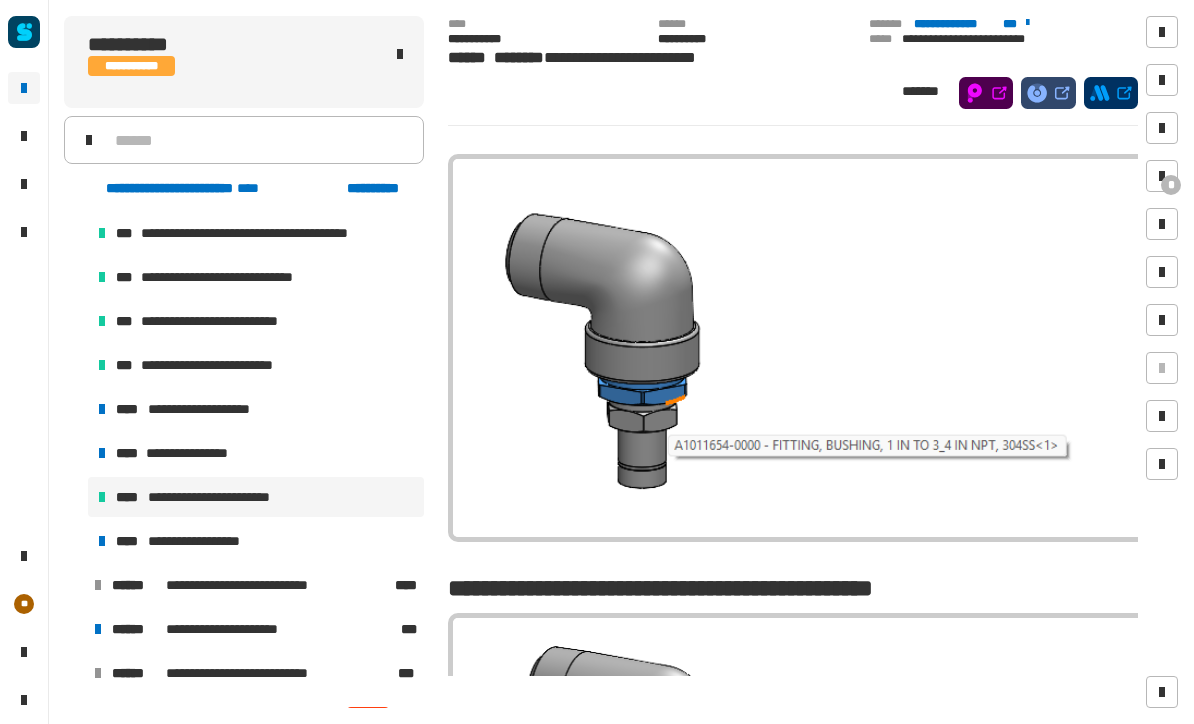 scroll, scrollTop: 4019, scrollLeft: 0, axis: vertical 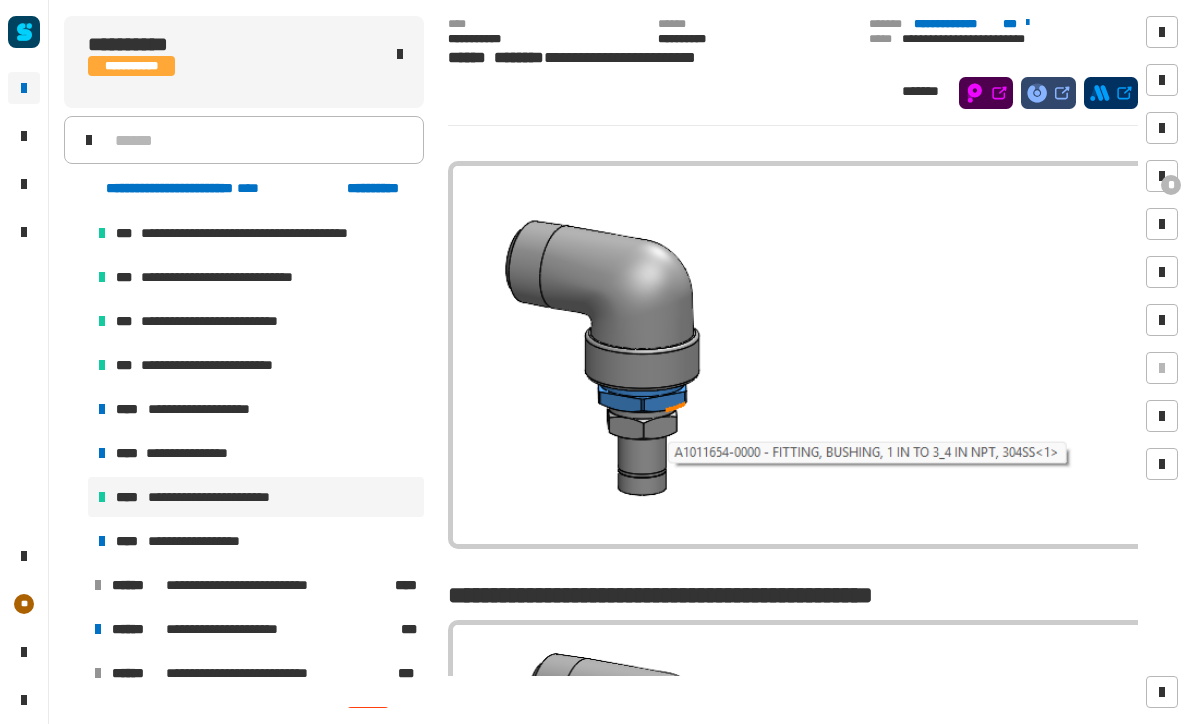 click at bounding box center (1162, 176) 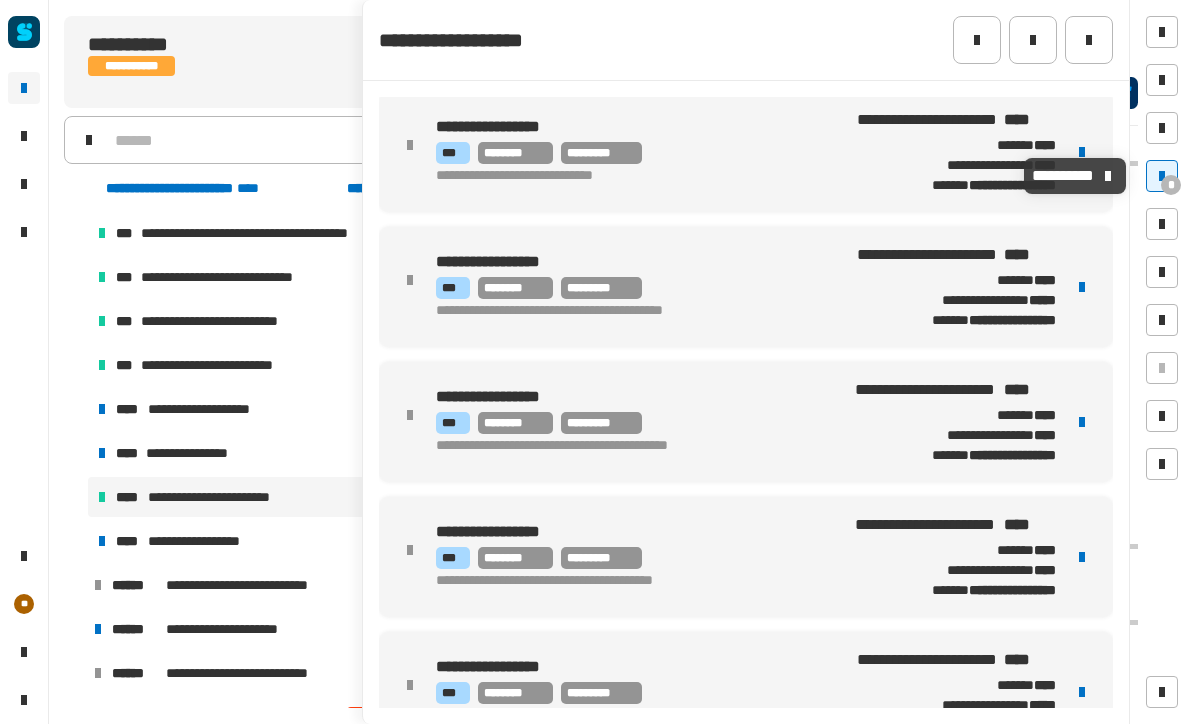 scroll, scrollTop: 272, scrollLeft: 0, axis: vertical 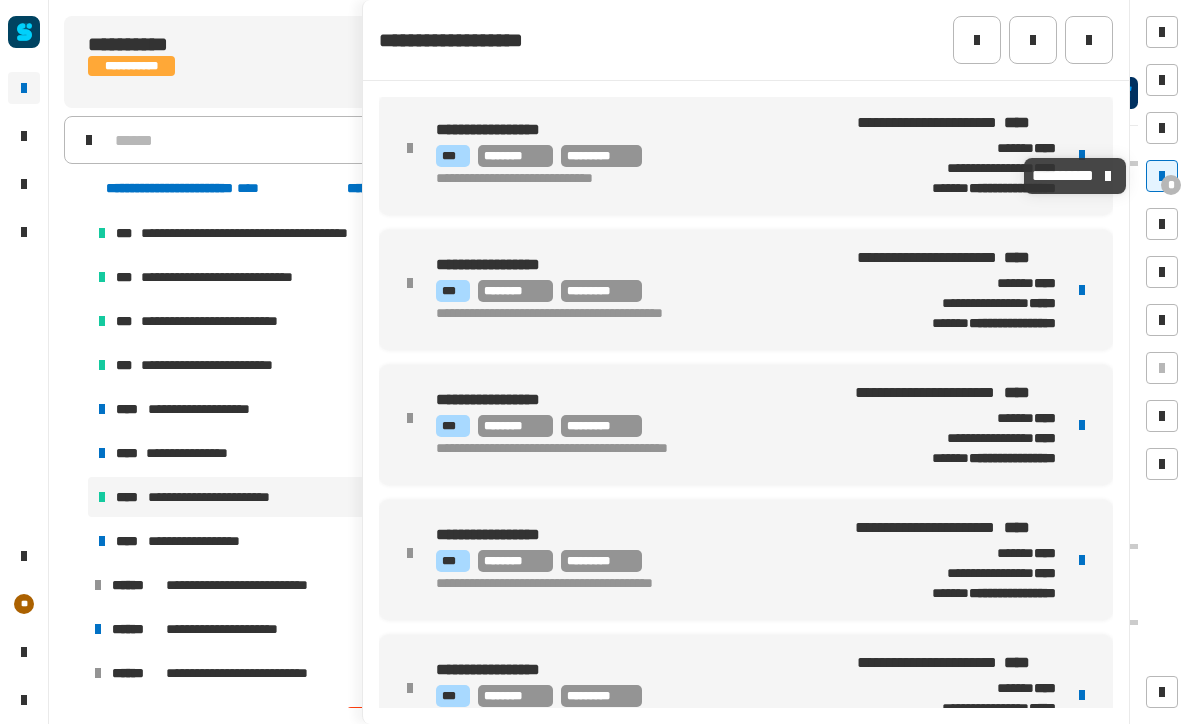 click on "**********" at bounding box center (990, 573) 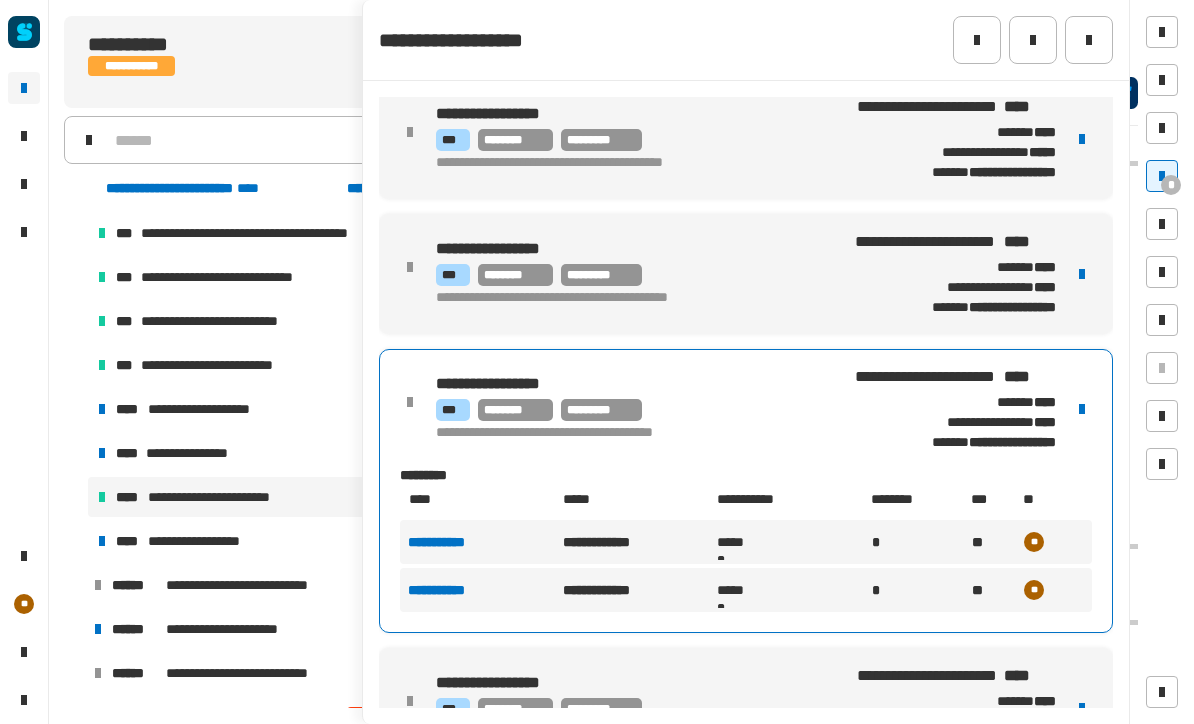 scroll, scrollTop: 437, scrollLeft: 0, axis: vertical 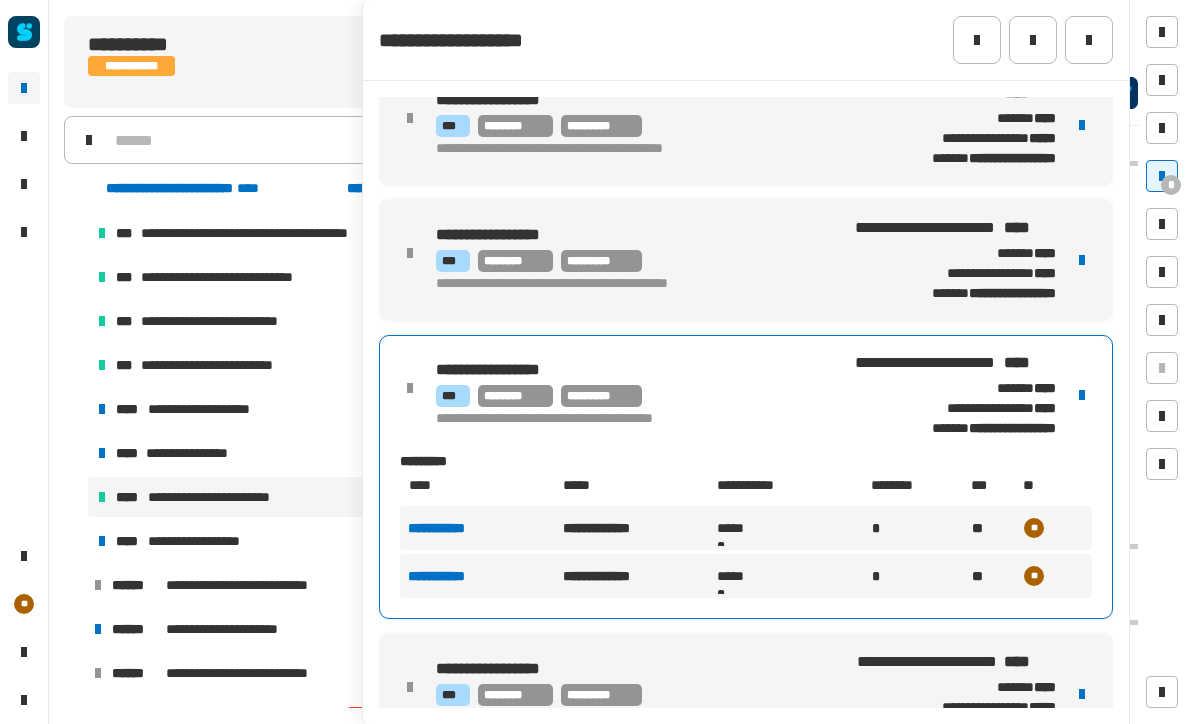 click on "**********" at bounding box center (746, 207) 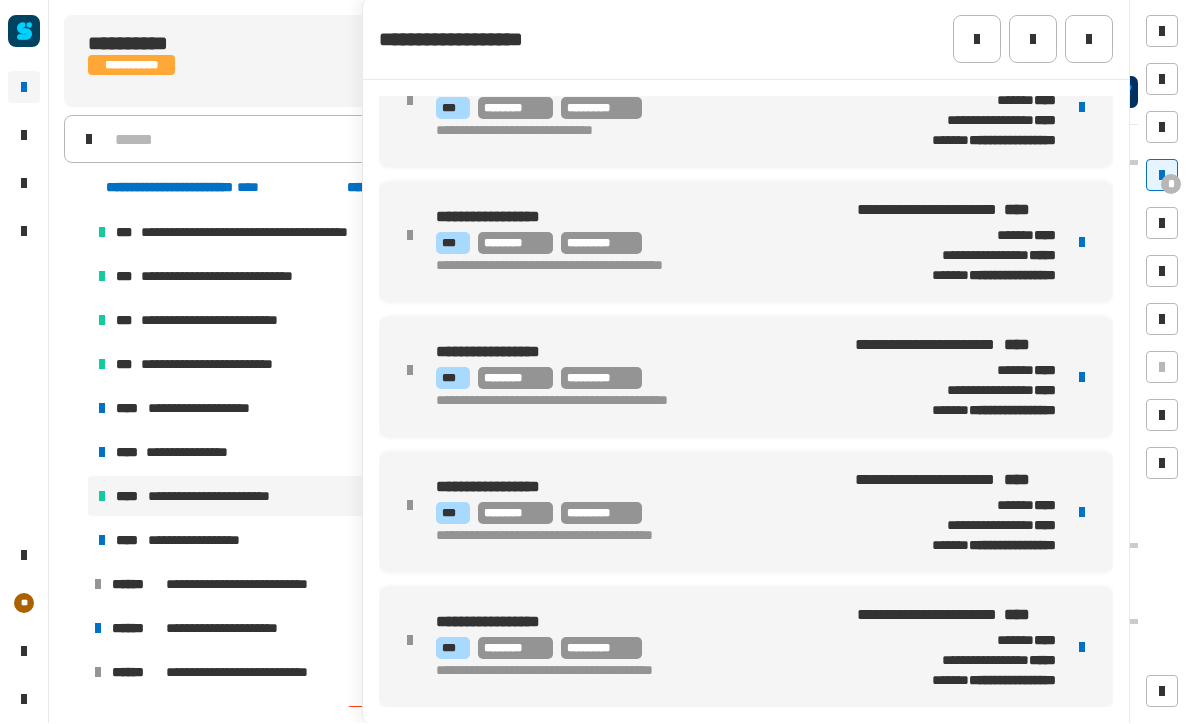 scroll, scrollTop: 319, scrollLeft: 0, axis: vertical 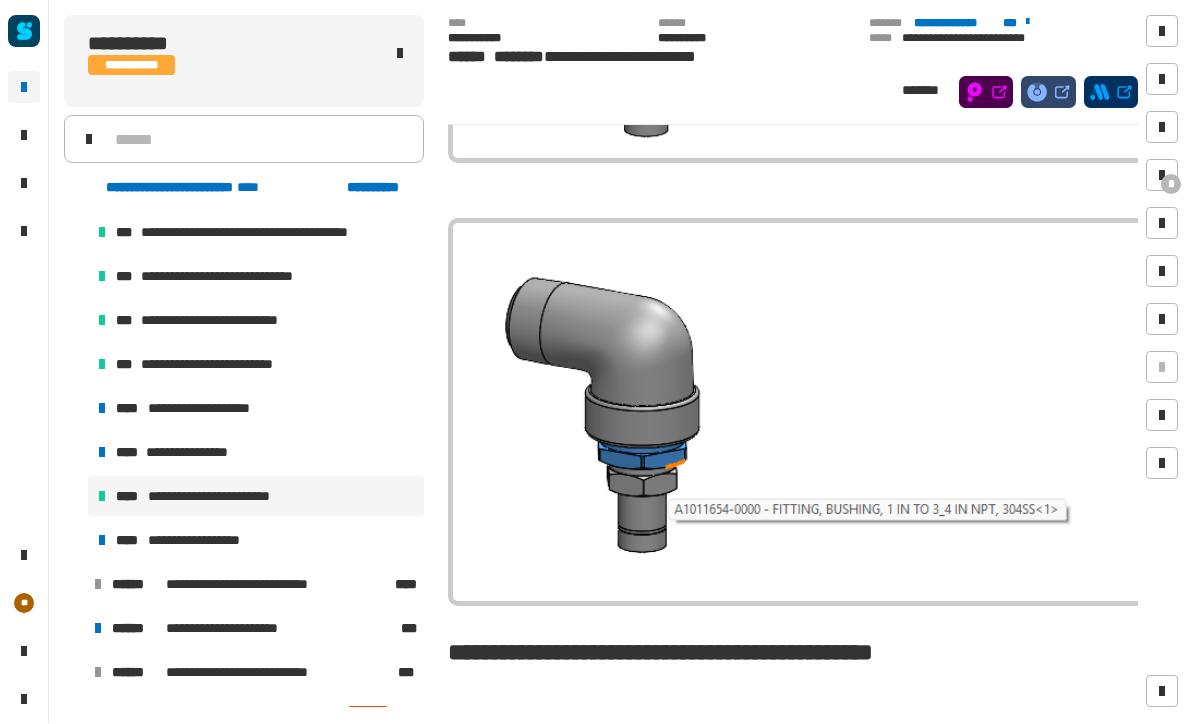 click on "**********" 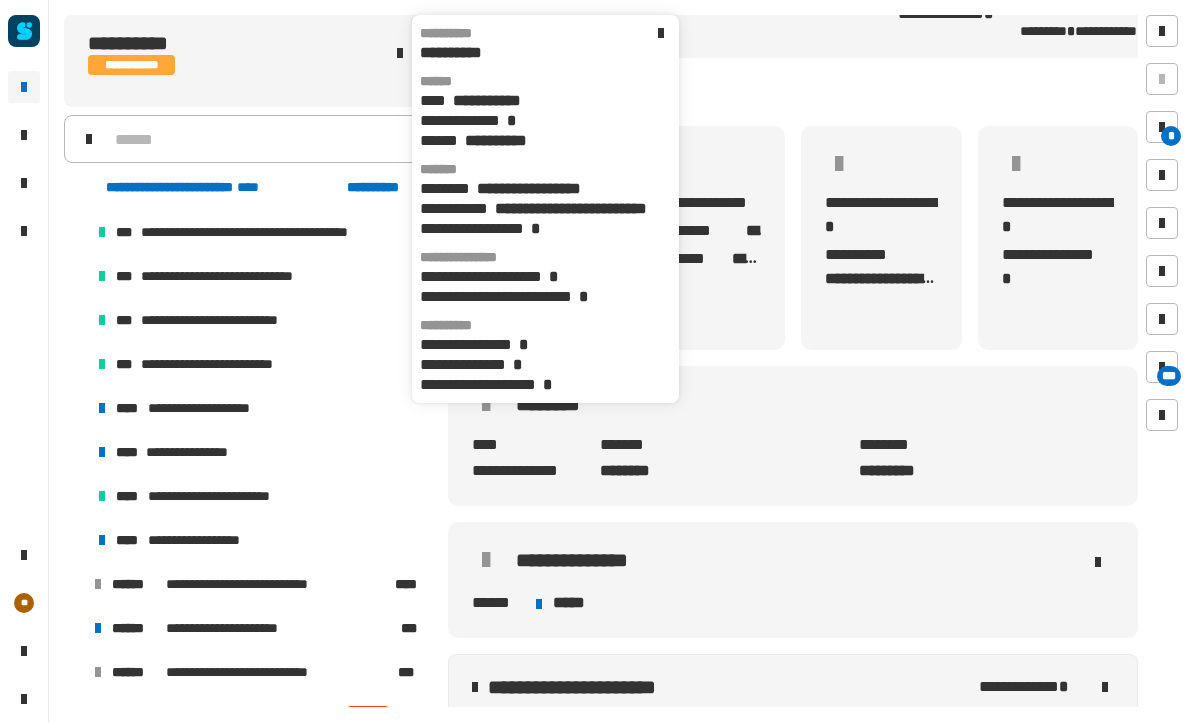 scroll, scrollTop: 214, scrollLeft: 0, axis: vertical 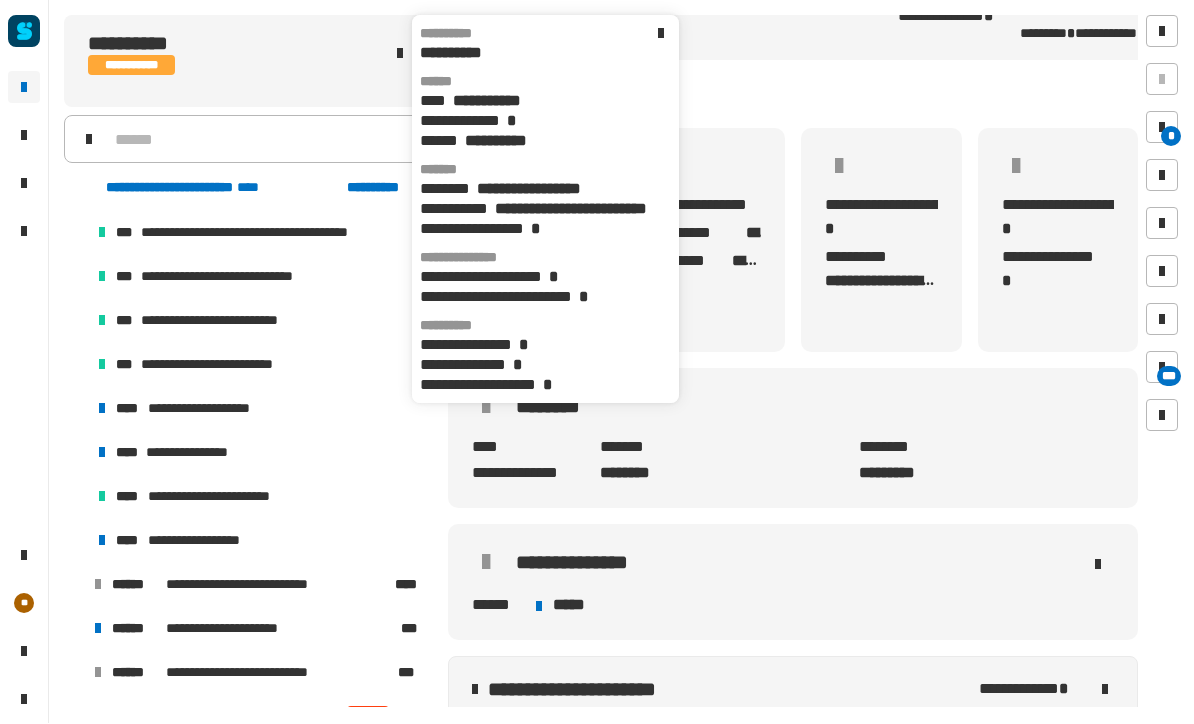 click 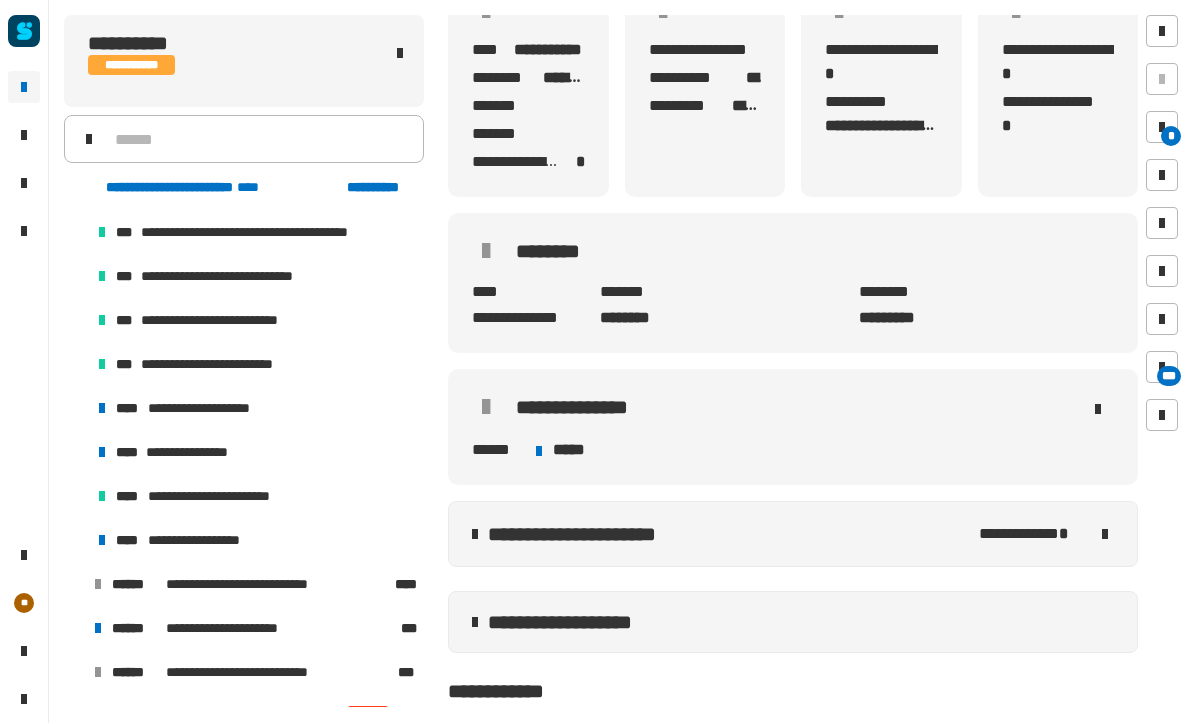 scroll, scrollTop: 367, scrollLeft: 0, axis: vertical 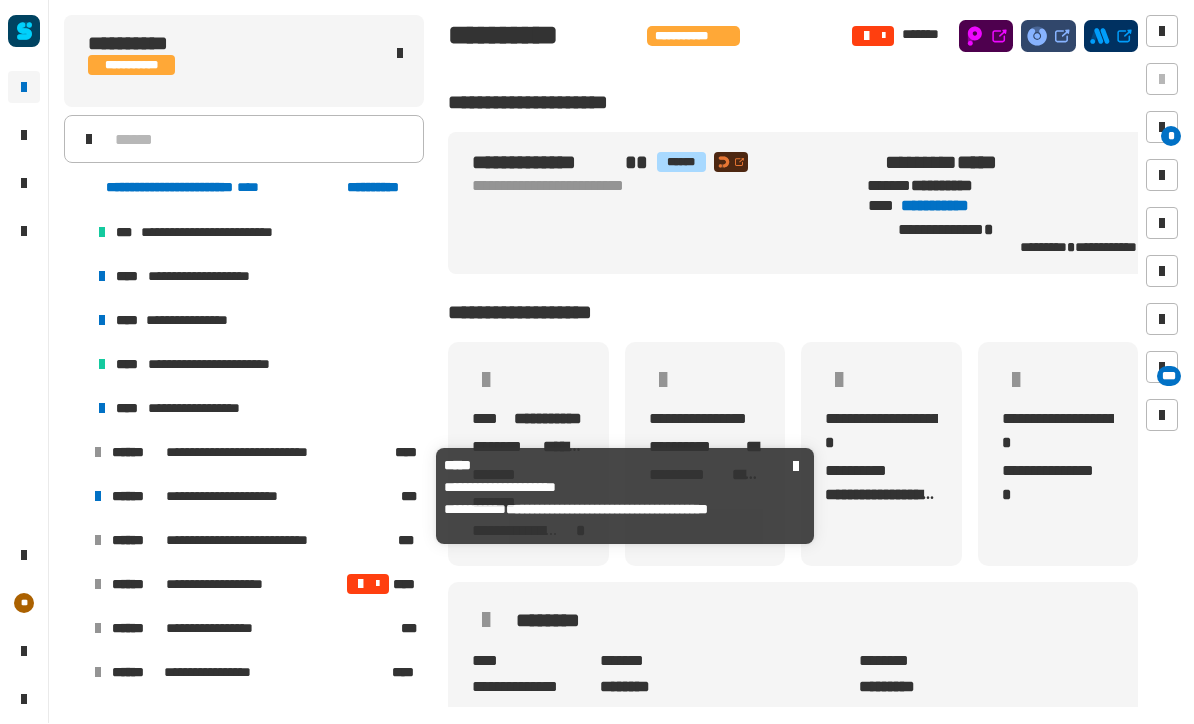 click 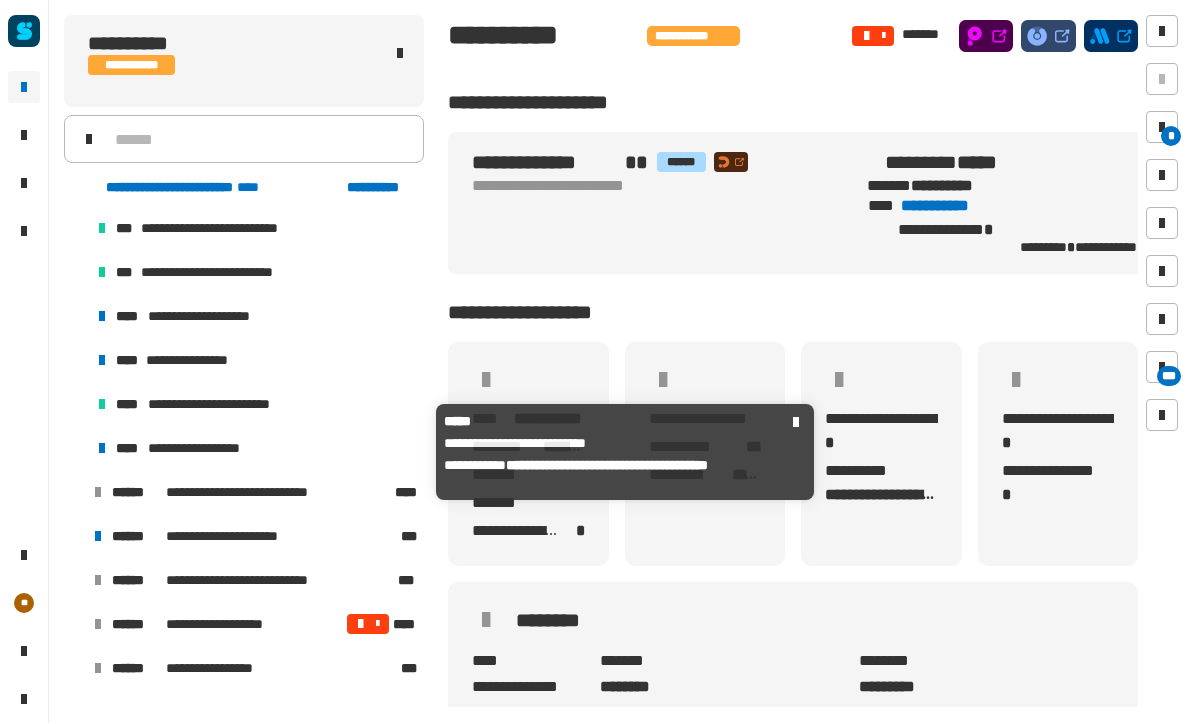 scroll, scrollTop: 1265, scrollLeft: 0, axis: vertical 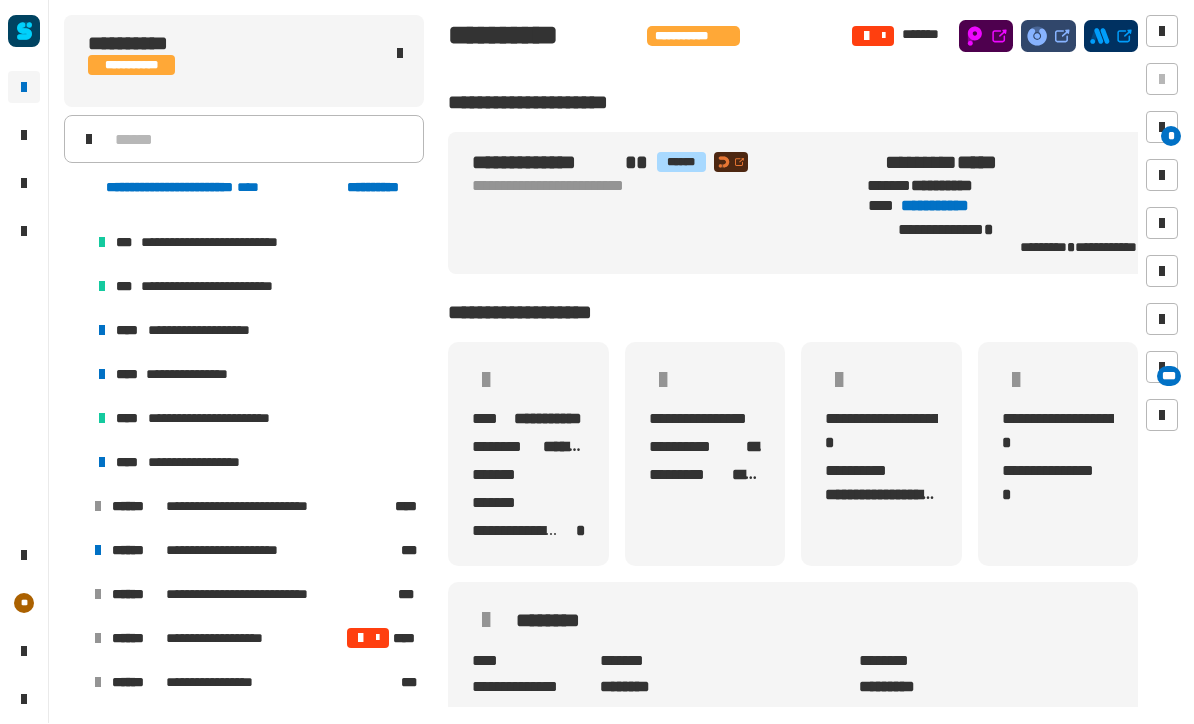 click on "**********" at bounding box center [256, 287] 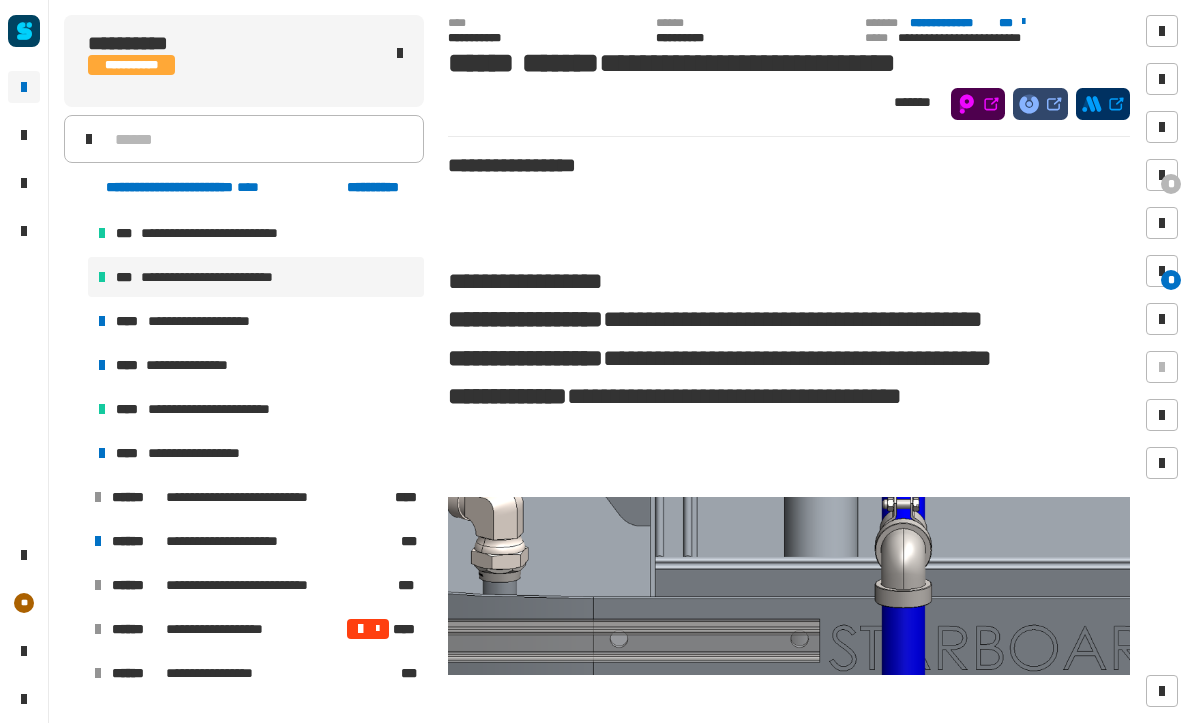 scroll, scrollTop: 1294, scrollLeft: 0, axis: vertical 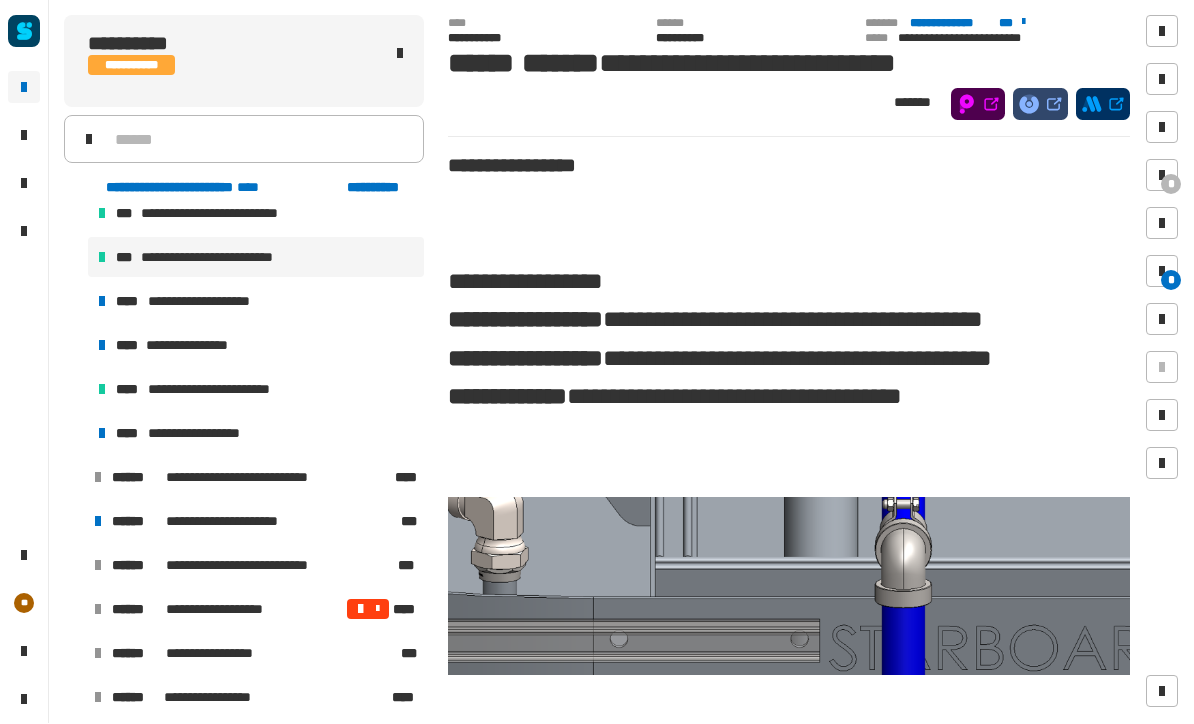 click on "**********" at bounding box center [256, 390] 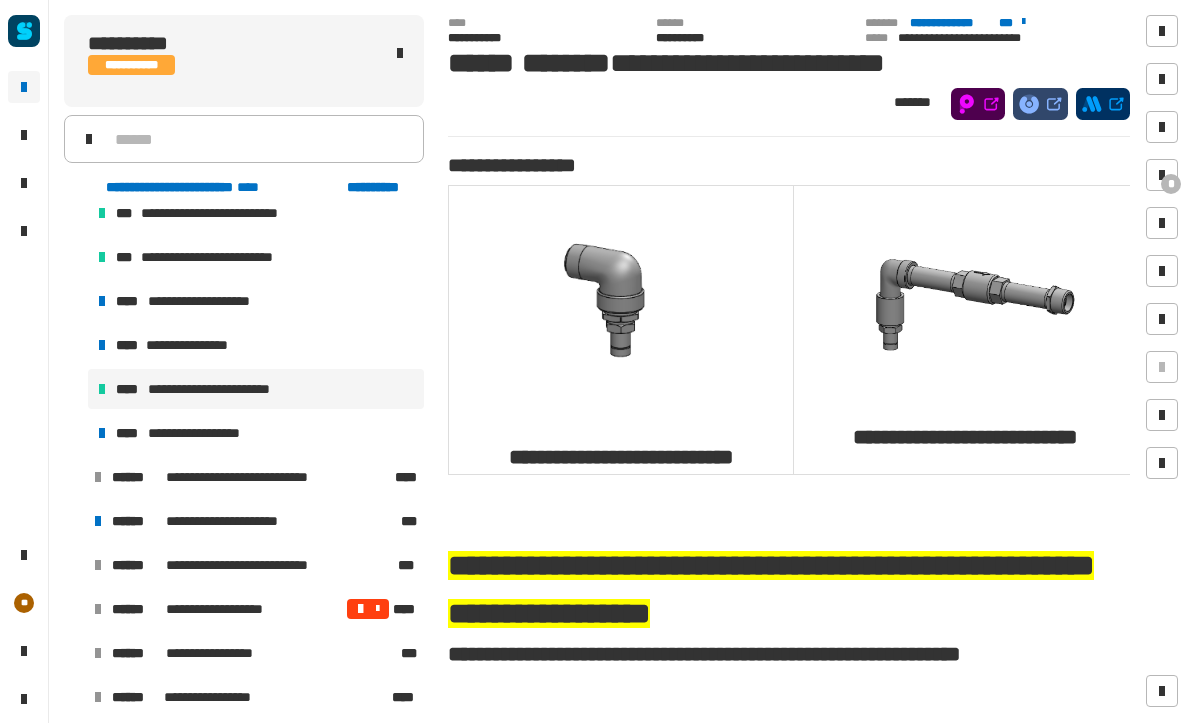 scroll, scrollTop: 0, scrollLeft: 0, axis: both 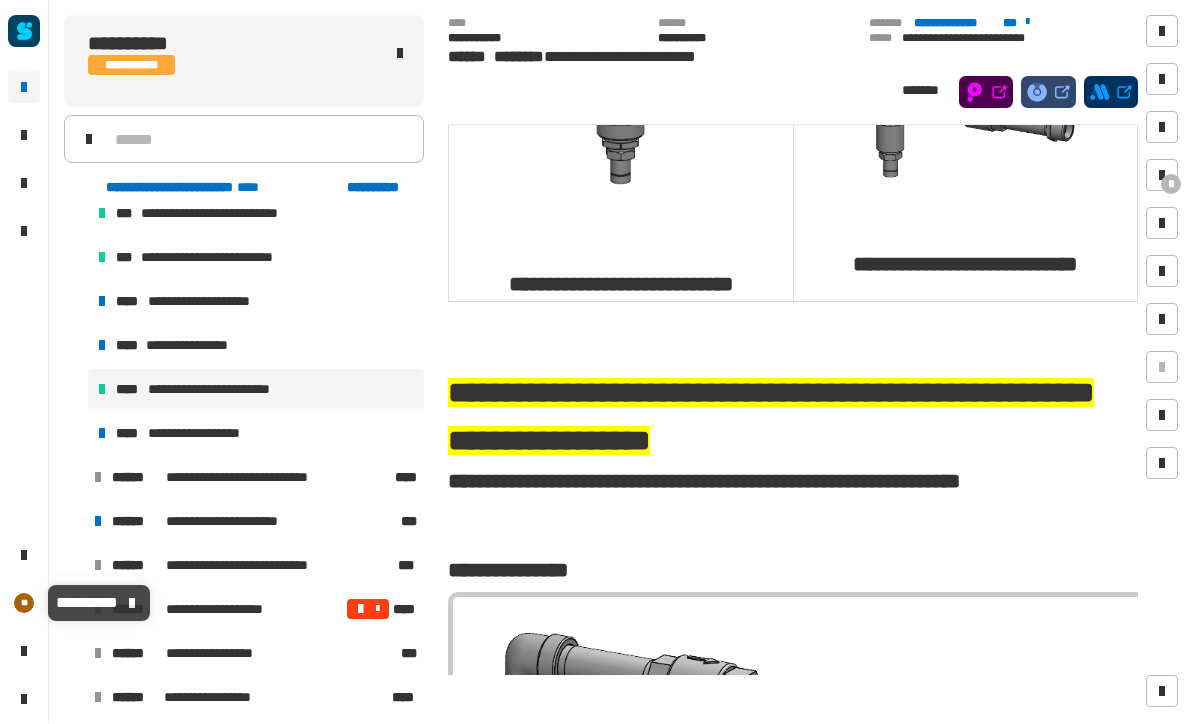 click on "**" 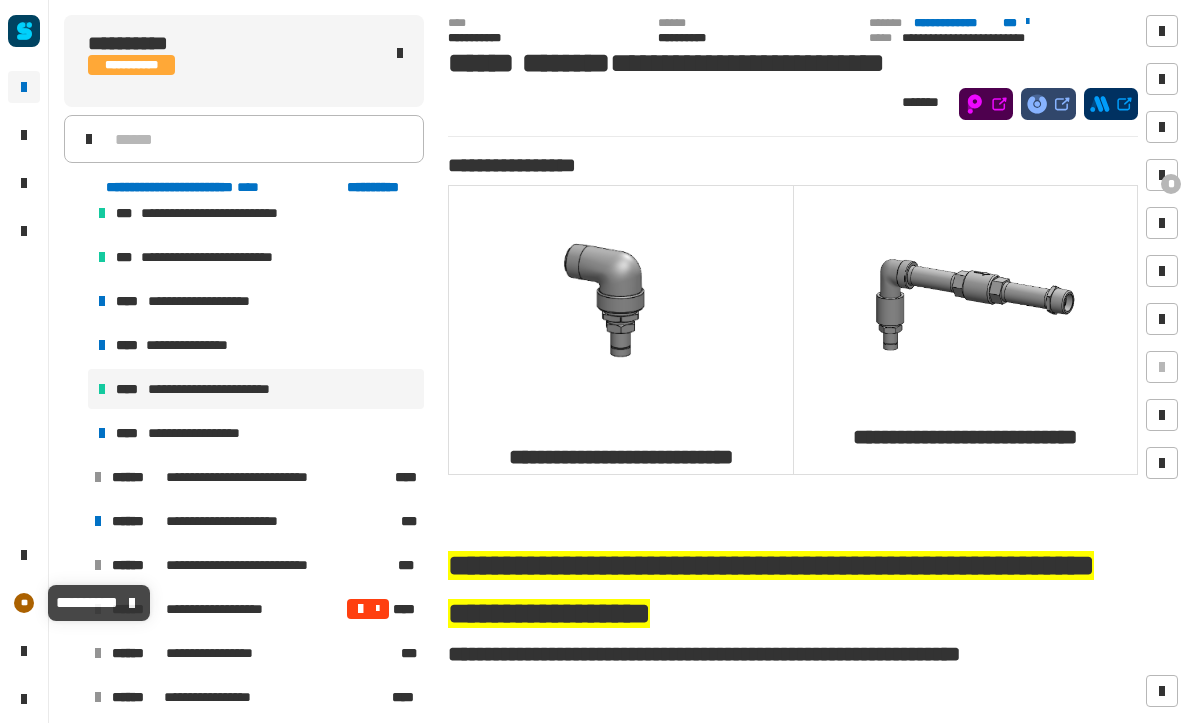 scroll, scrollTop: 0, scrollLeft: 0, axis: both 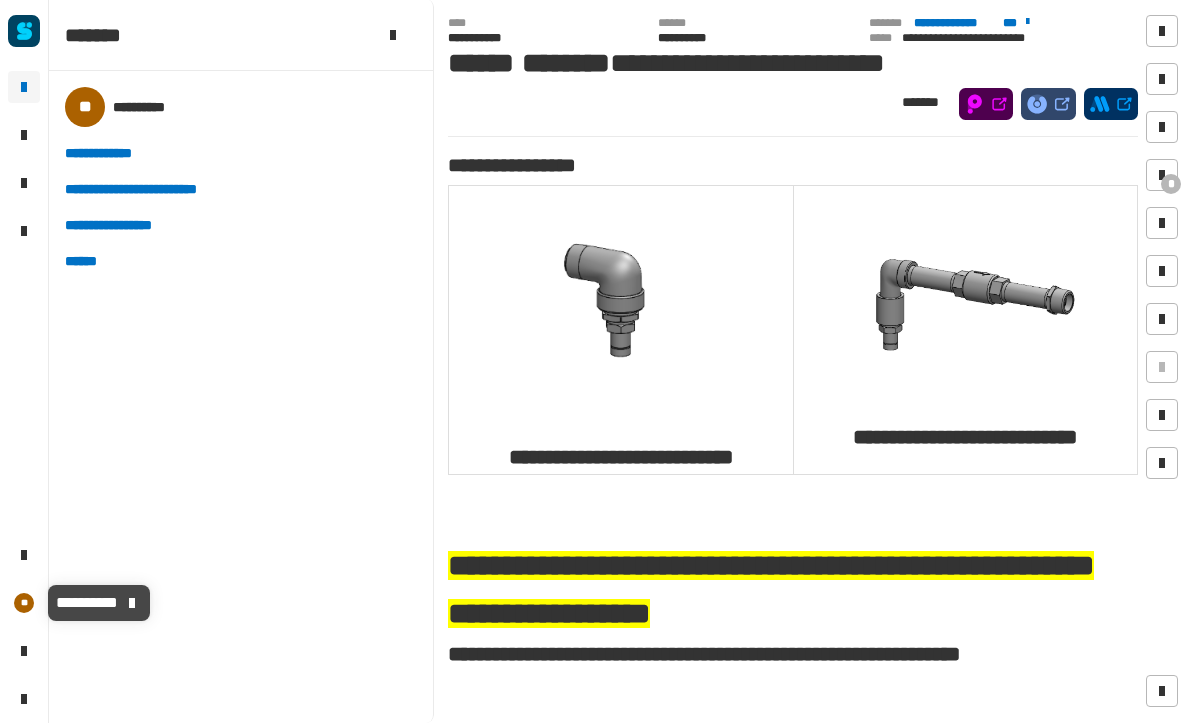 click at bounding box center (393, 36) 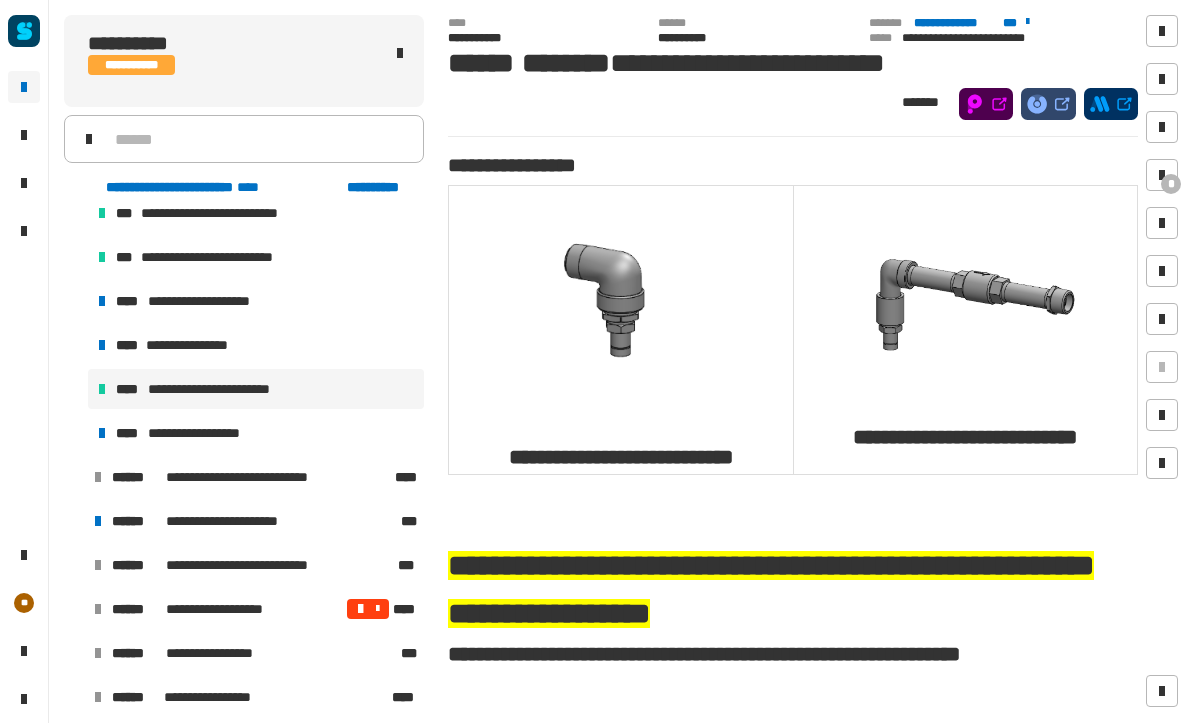 click on "**********" at bounding box center (256, 434) 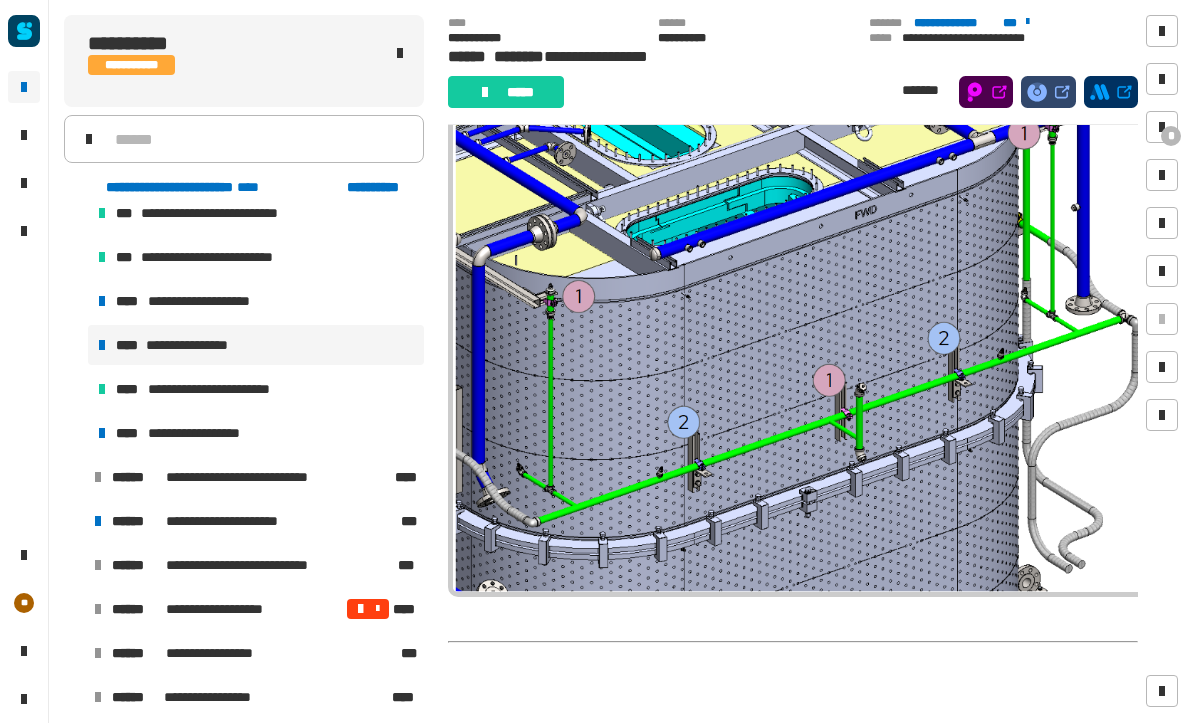 scroll, scrollTop: 1167, scrollLeft: 0, axis: vertical 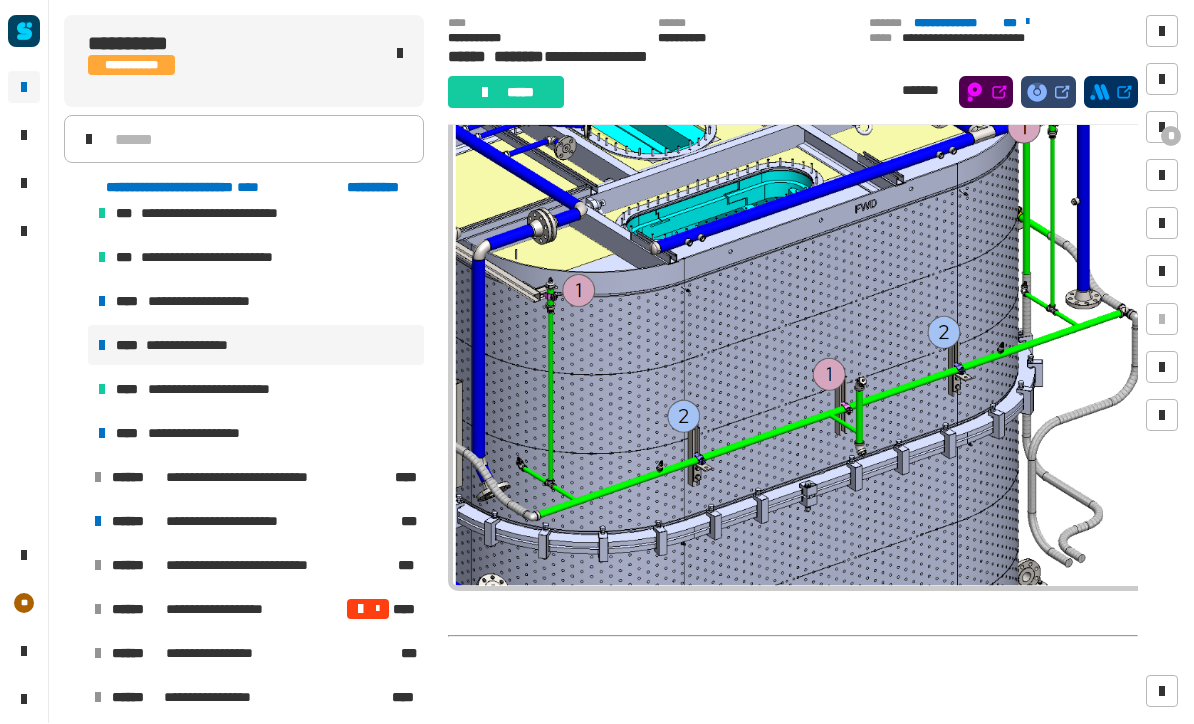 click 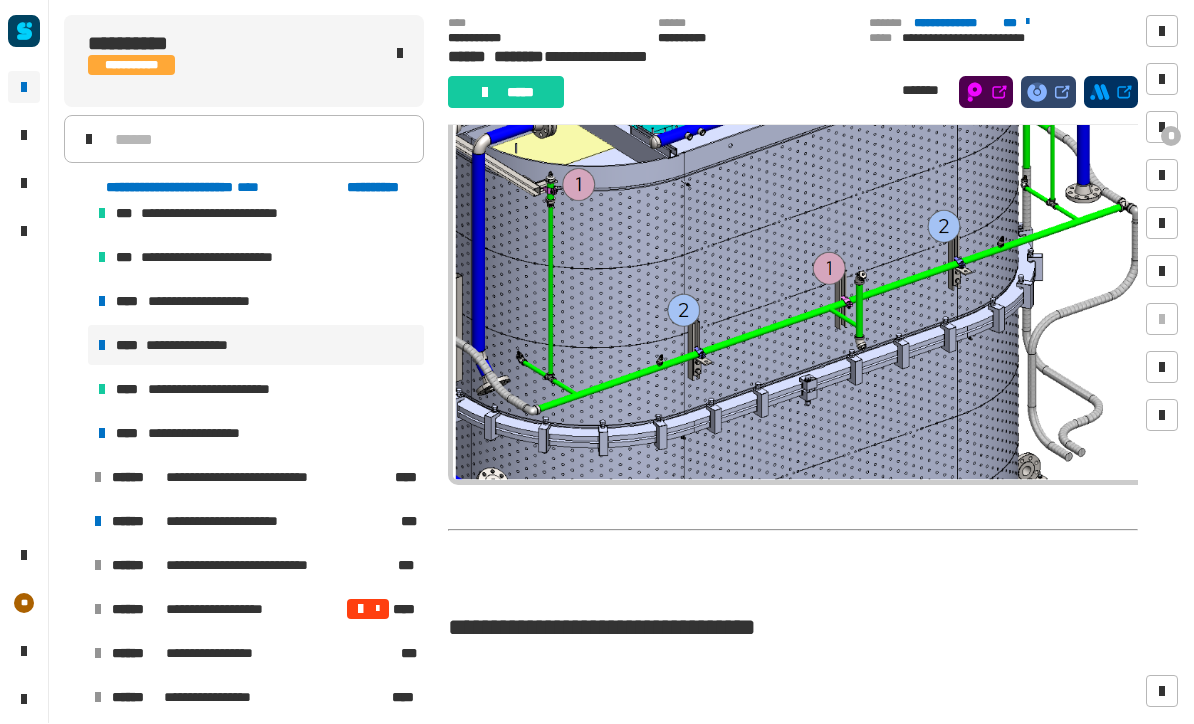 click 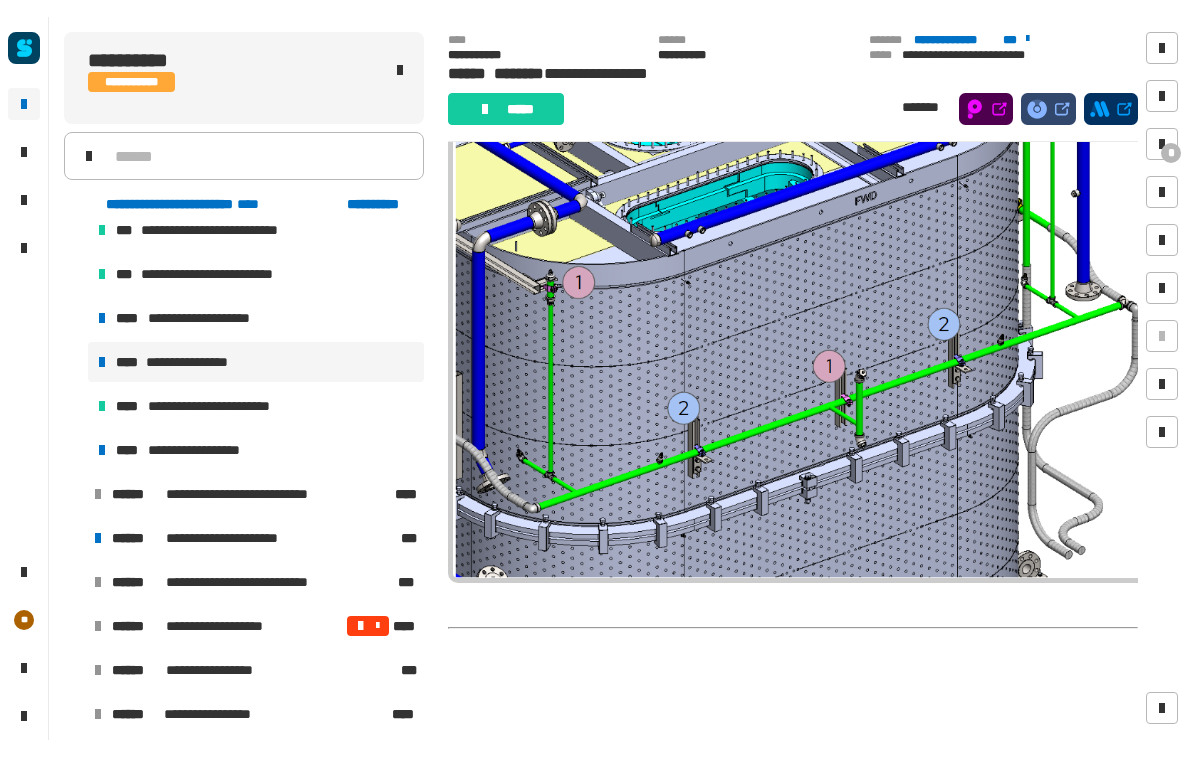scroll, scrollTop: 1193, scrollLeft: 0, axis: vertical 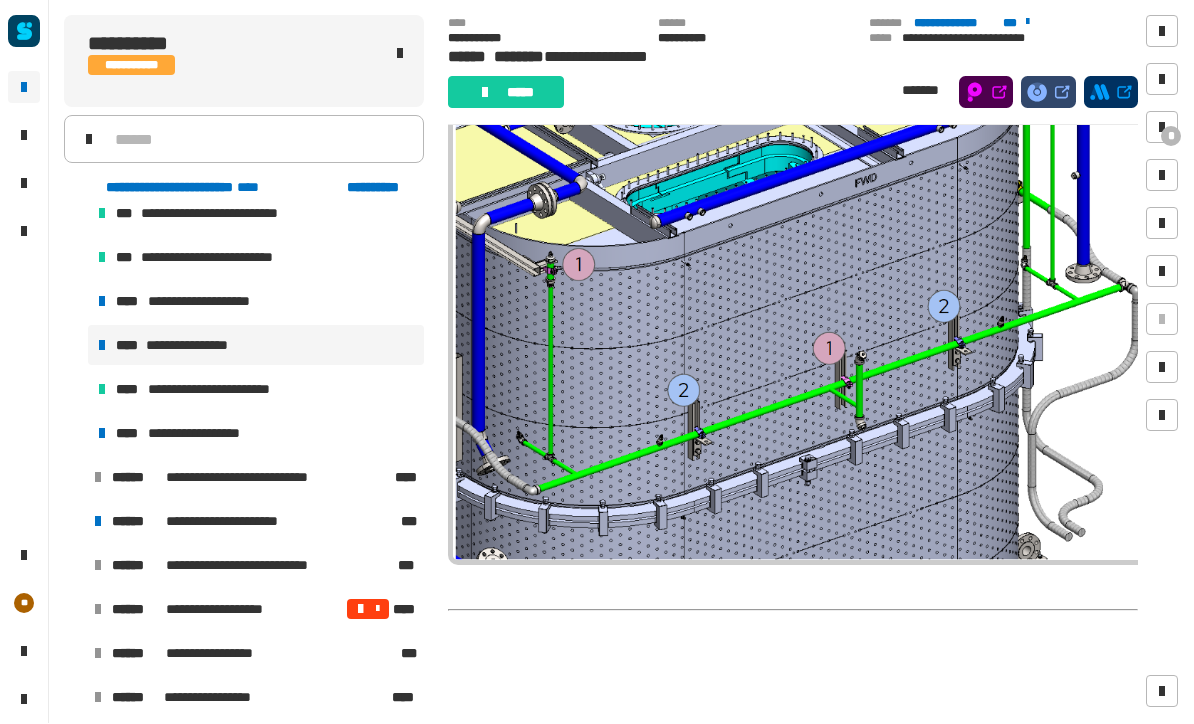 click 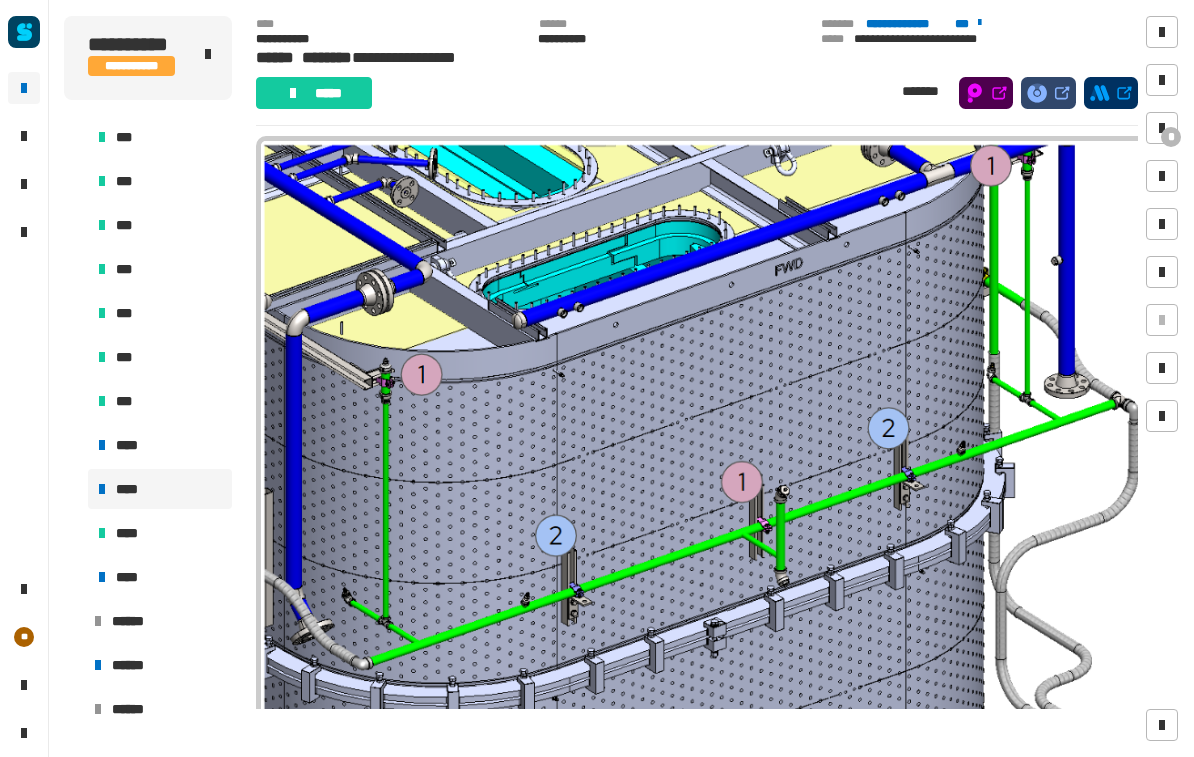 scroll, scrollTop: 1049, scrollLeft: 0, axis: vertical 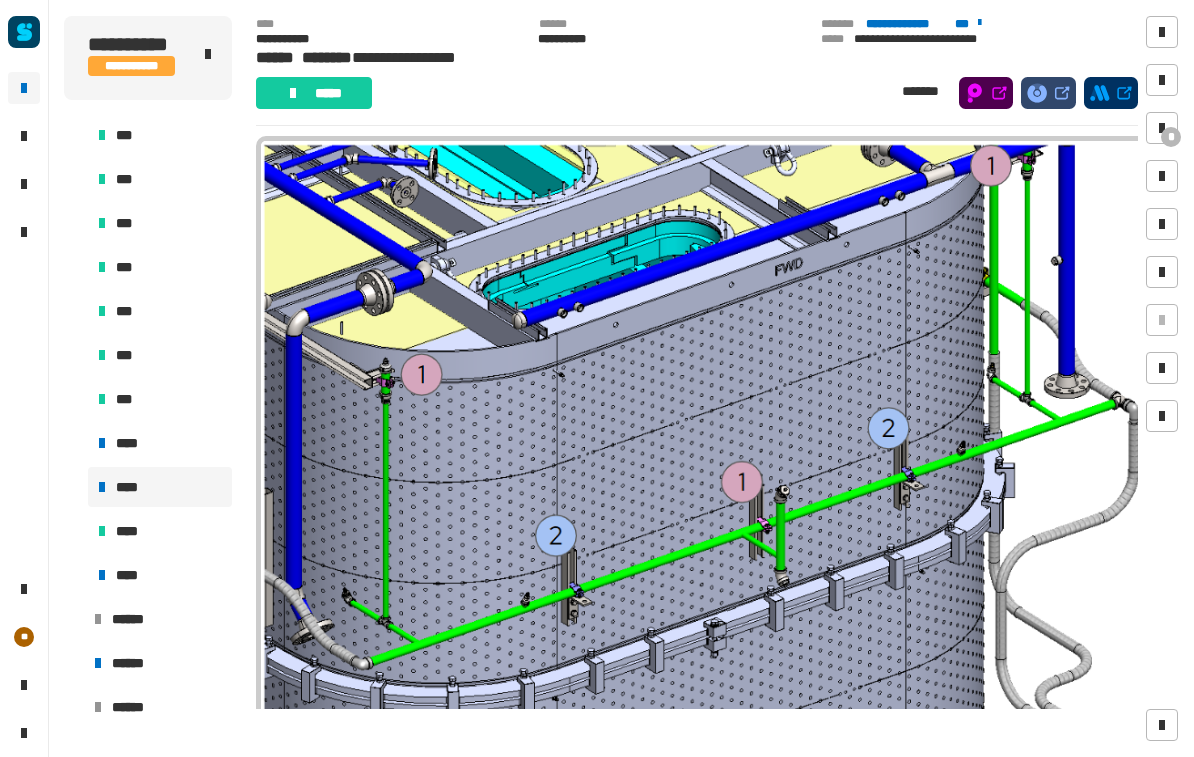 click 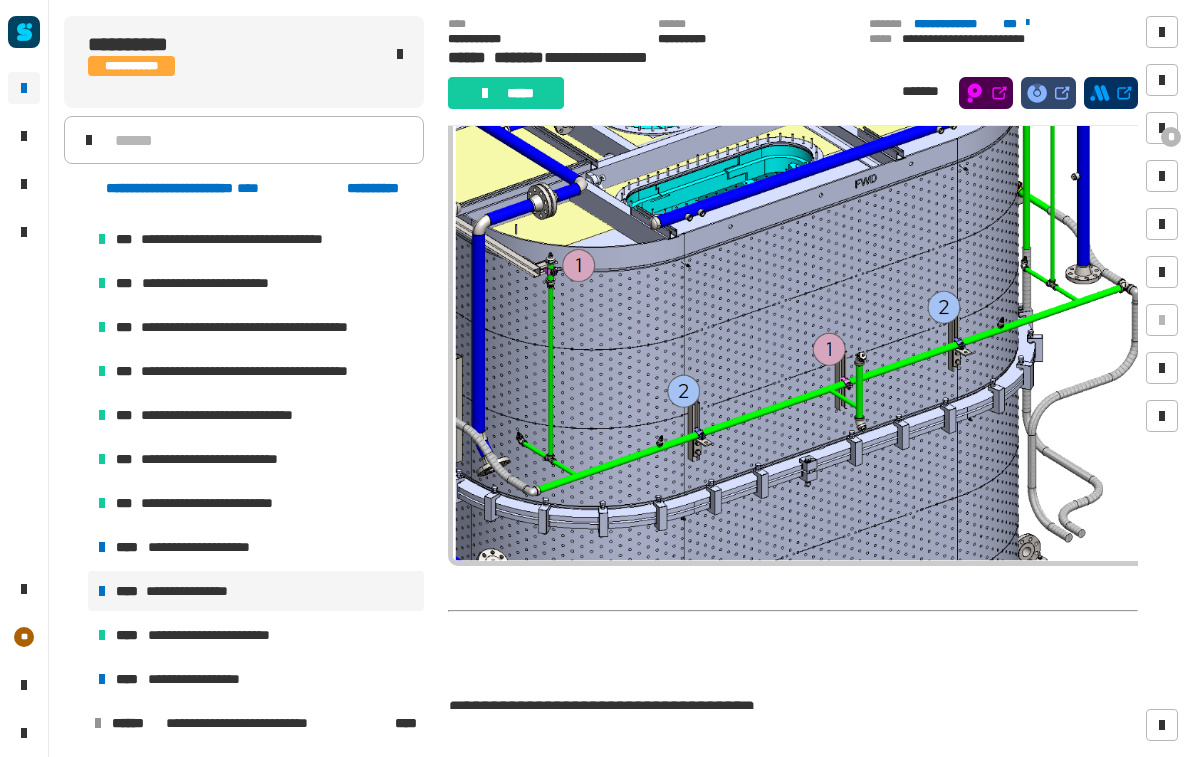 click on "**********" at bounding box center (213, 547) 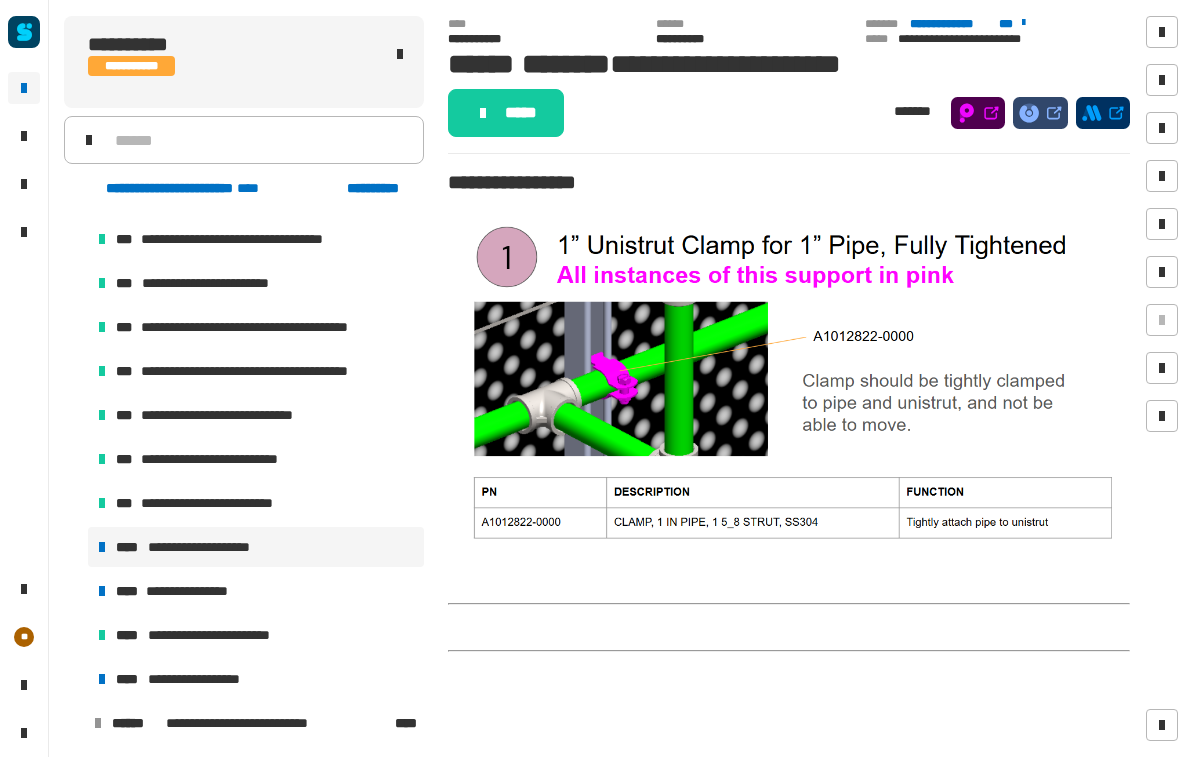 click on "*****" 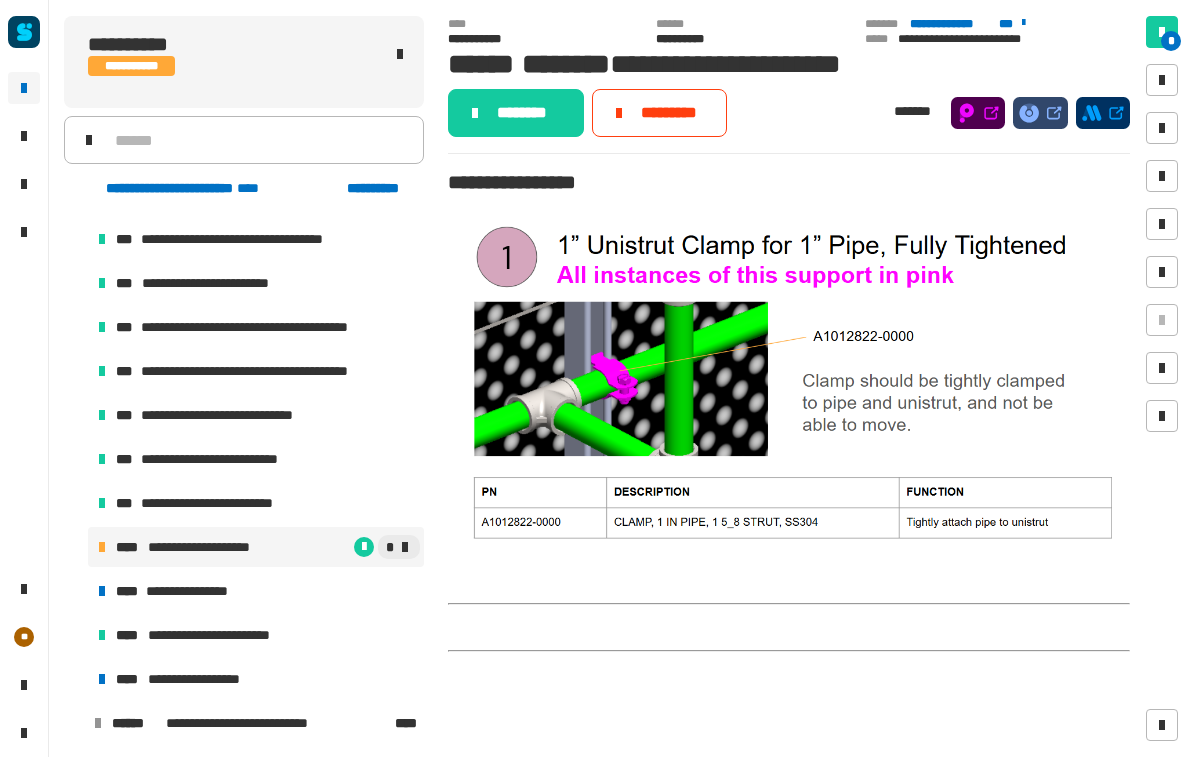 click on "********" 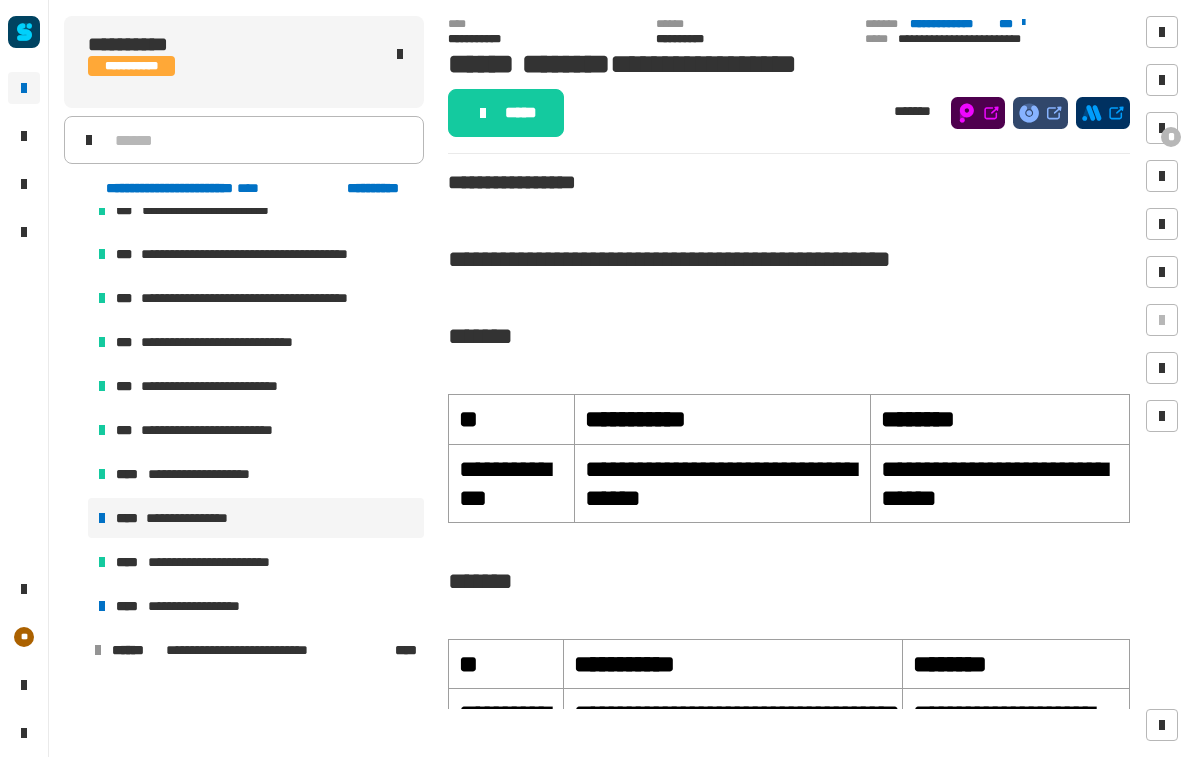 scroll, scrollTop: 1146, scrollLeft: 0, axis: vertical 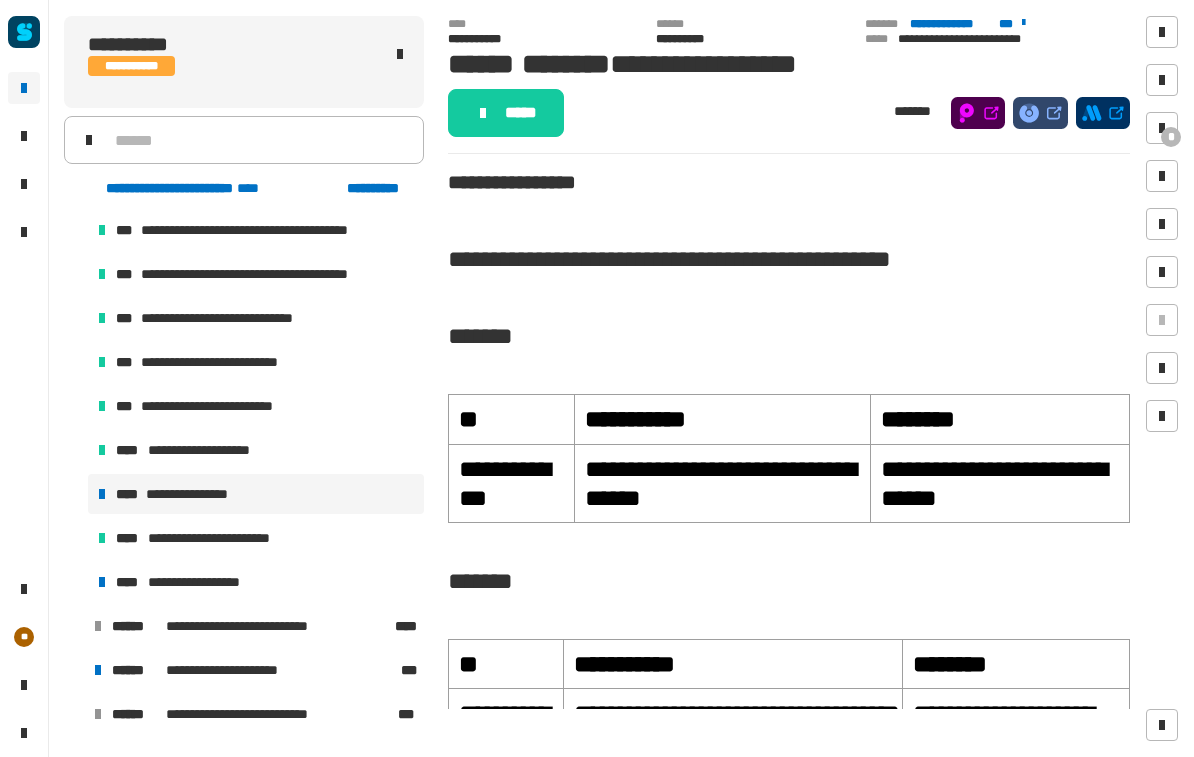 click on "**********" at bounding box center [256, 494] 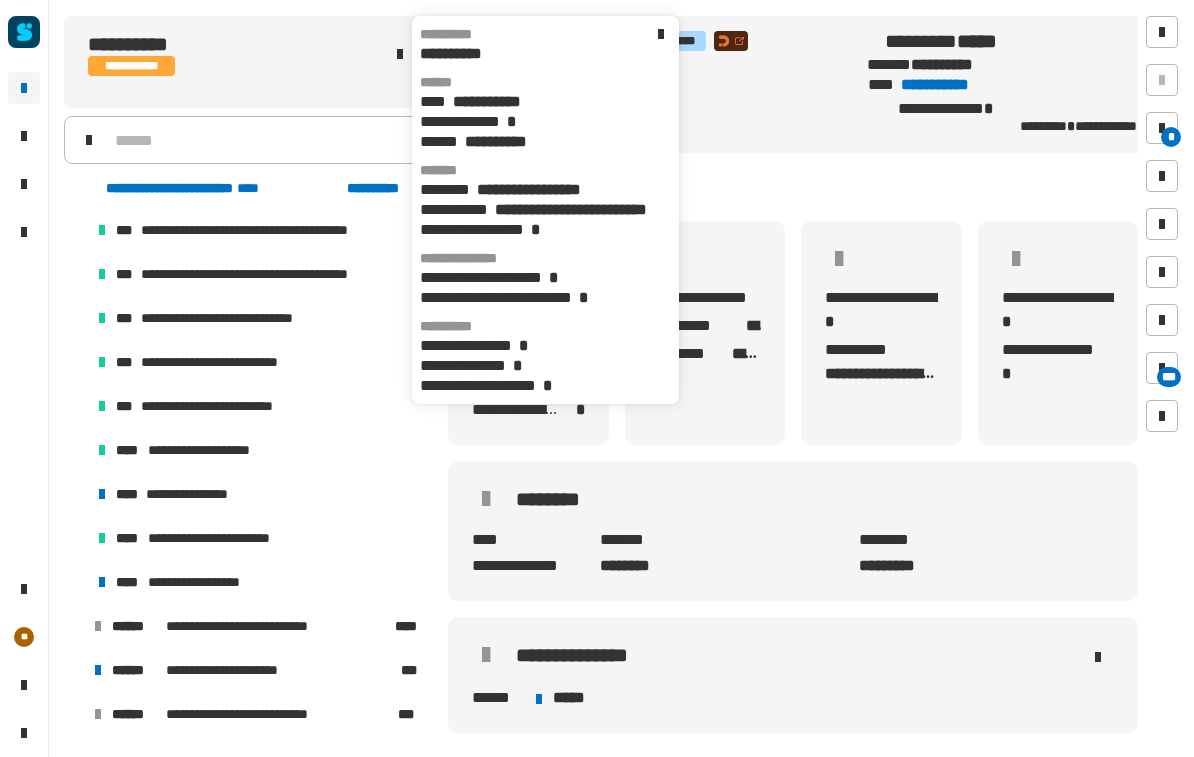 scroll, scrollTop: 111, scrollLeft: 0, axis: vertical 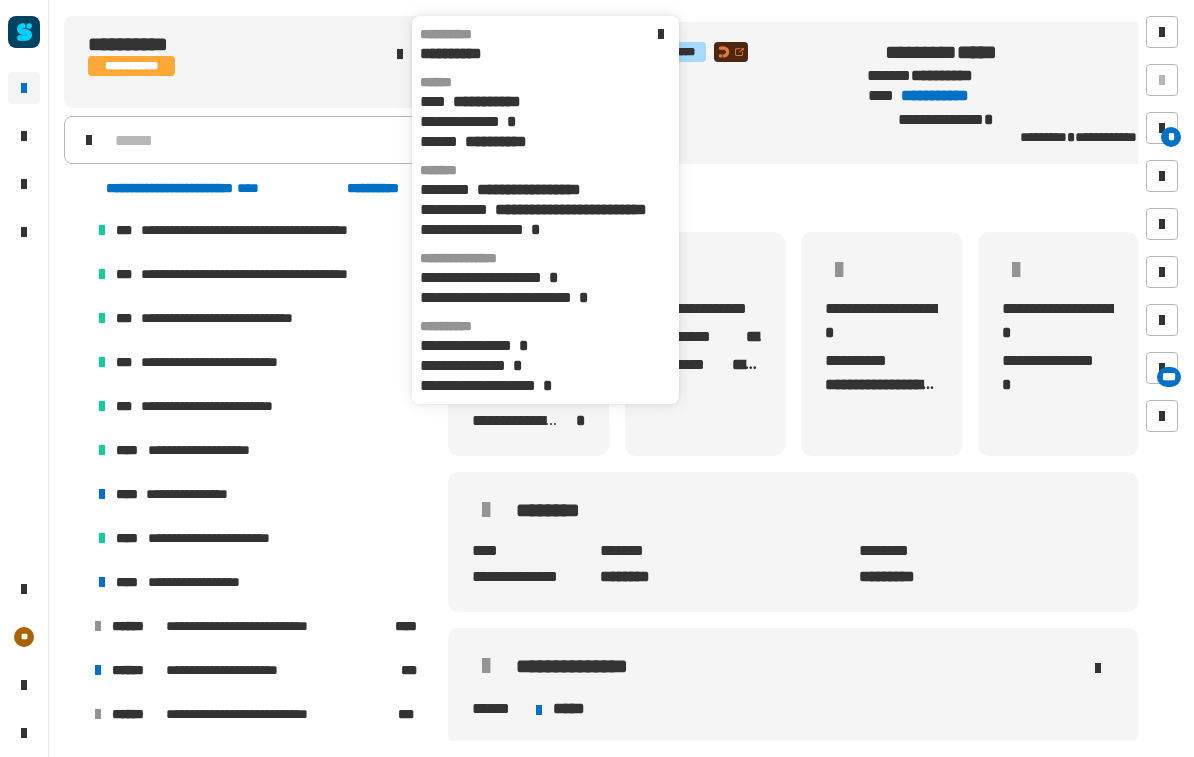 click 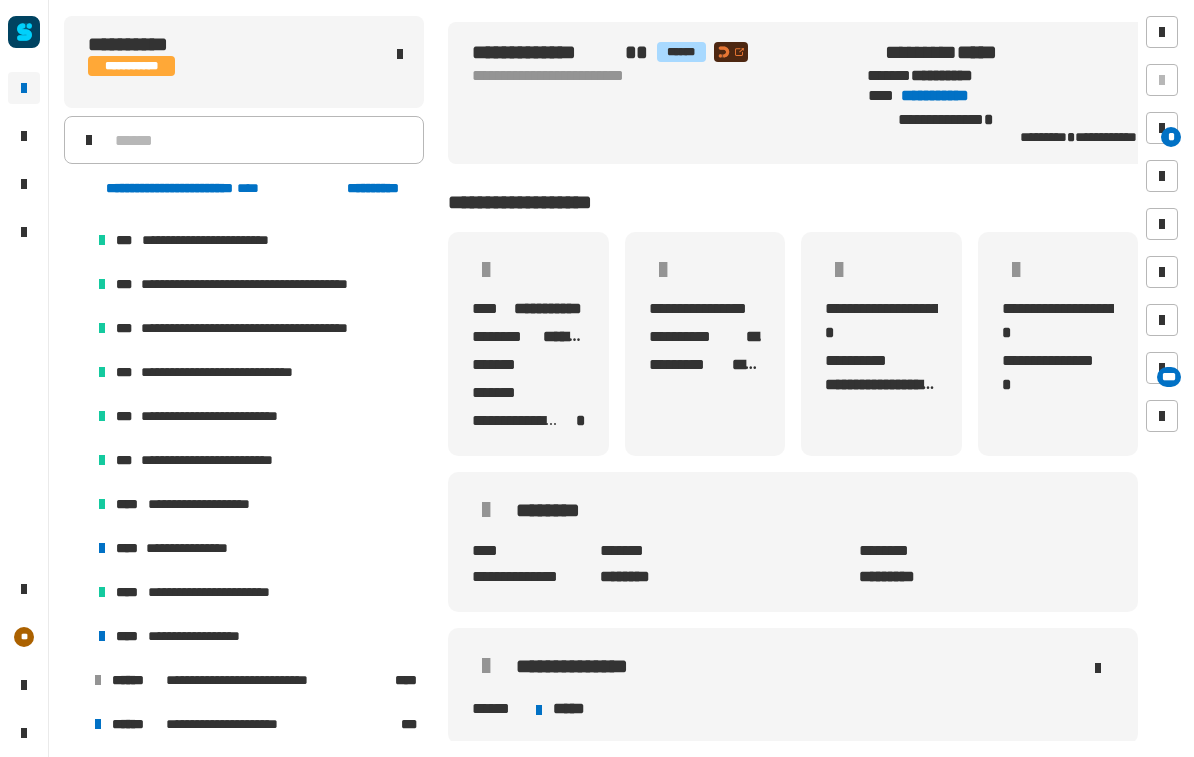 scroll, scrollTop: 1082, scrollLeft: 0, axis: vertical 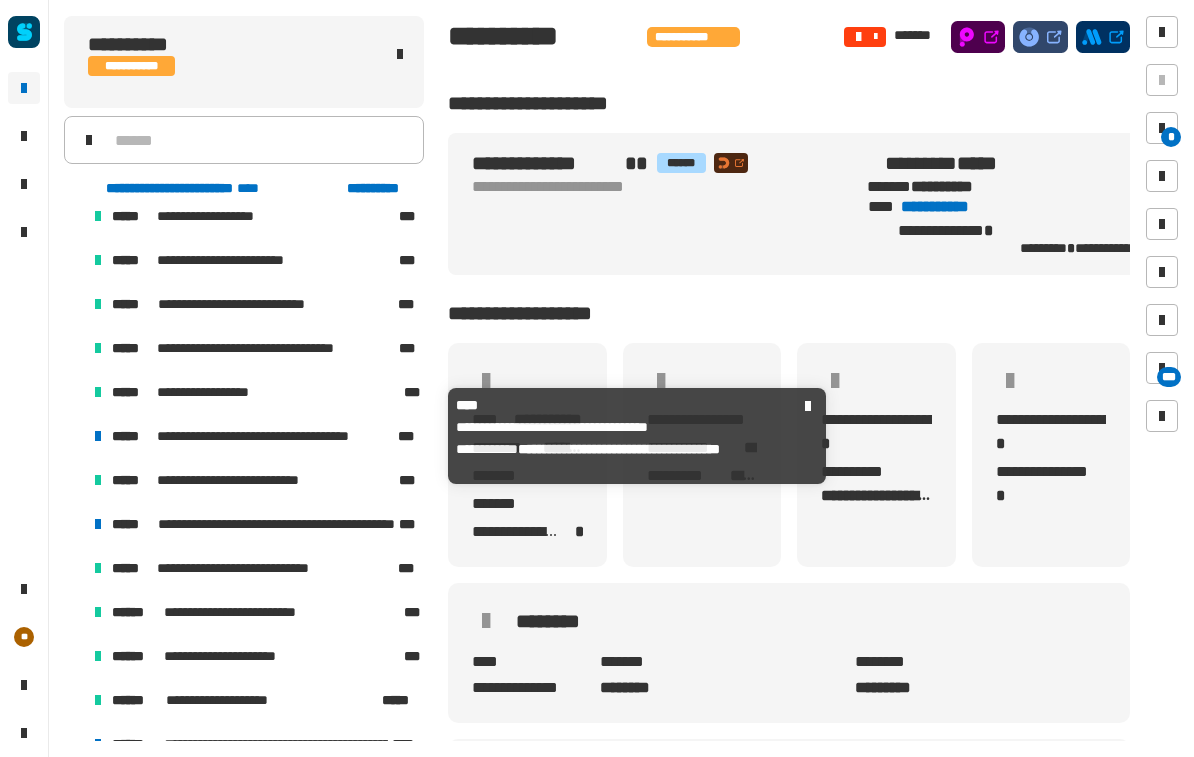 click on "**********" at bounding box center (254, 436) 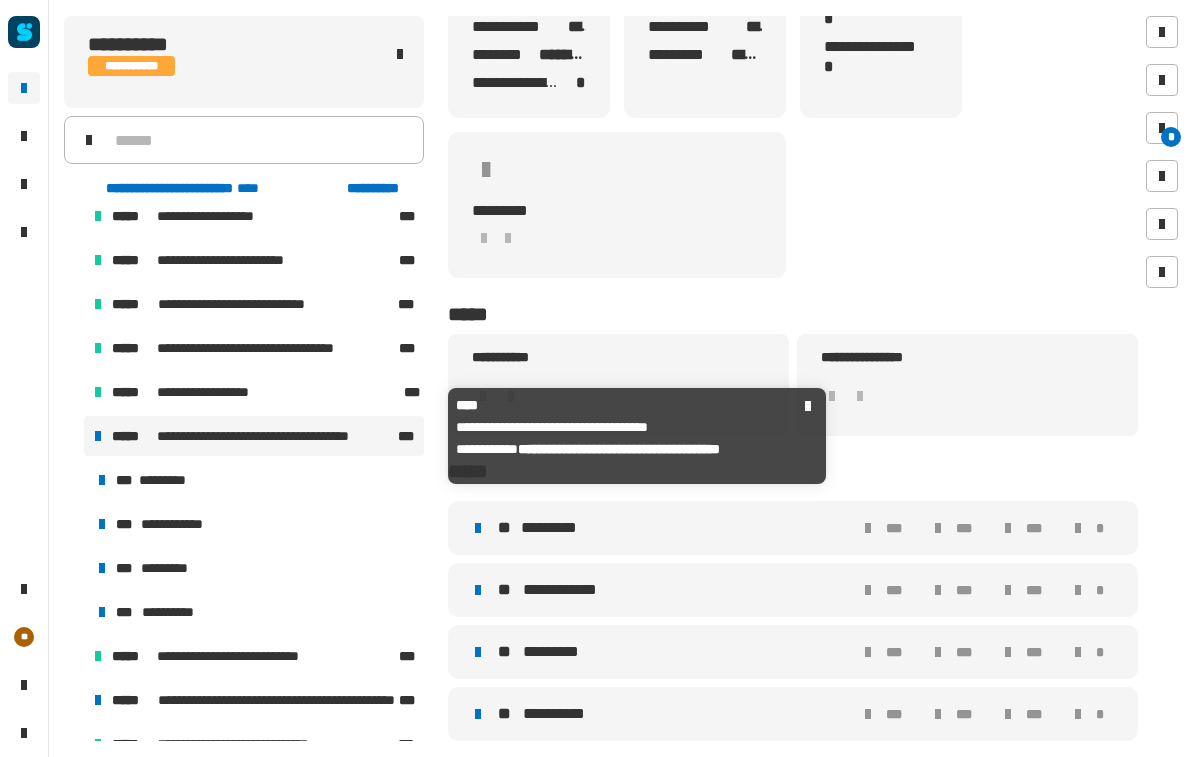 scroll, scrollTop: 177, scrollLeft: 0, axis: vertical 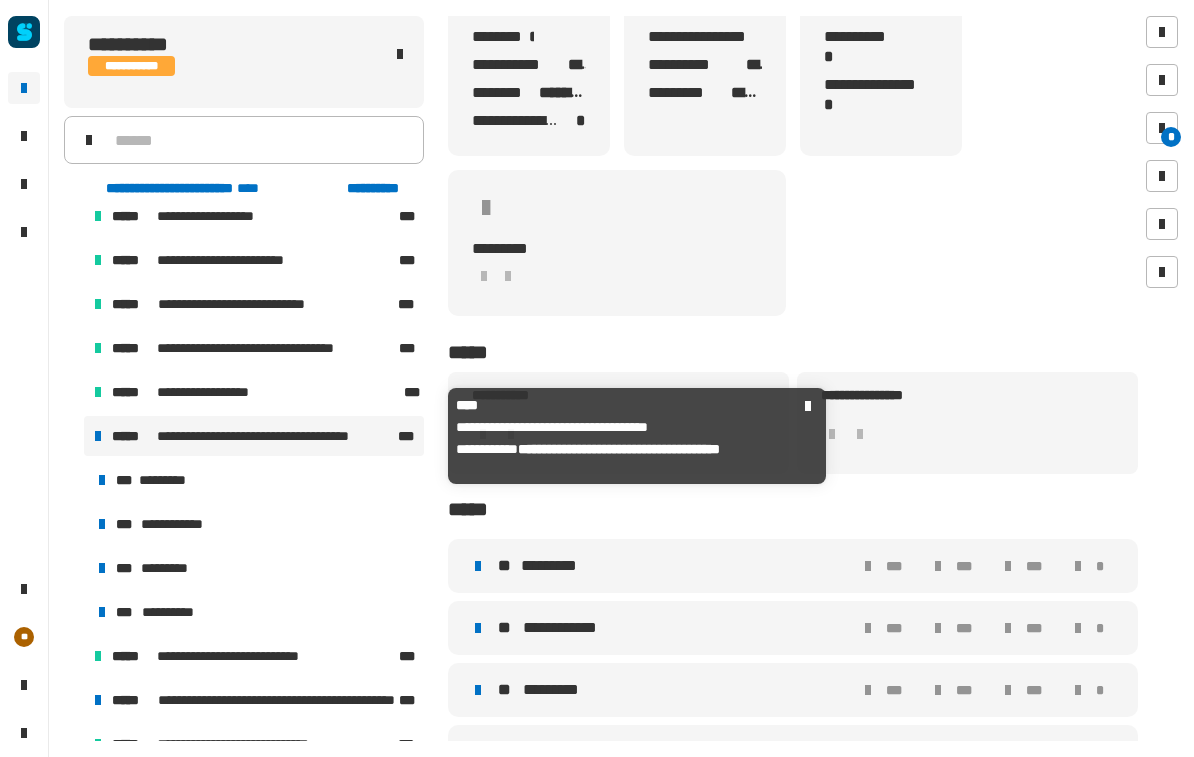 click 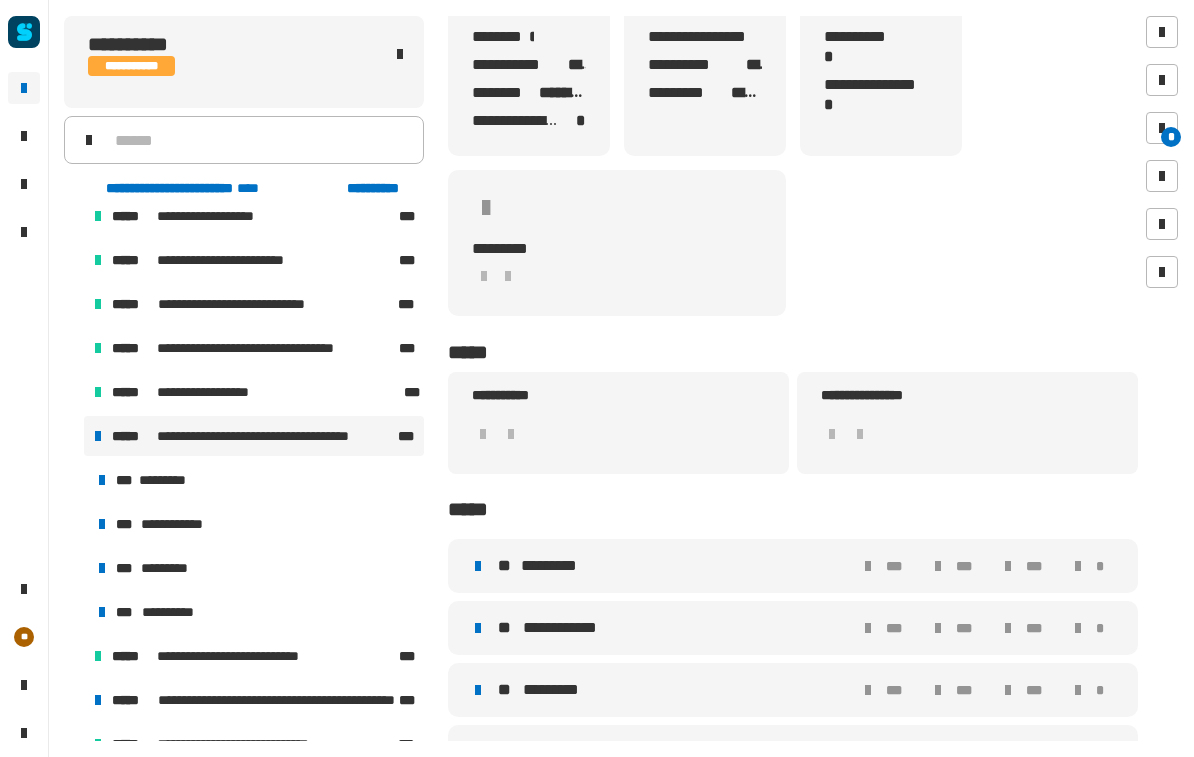 click at bounding box center [74, 436] 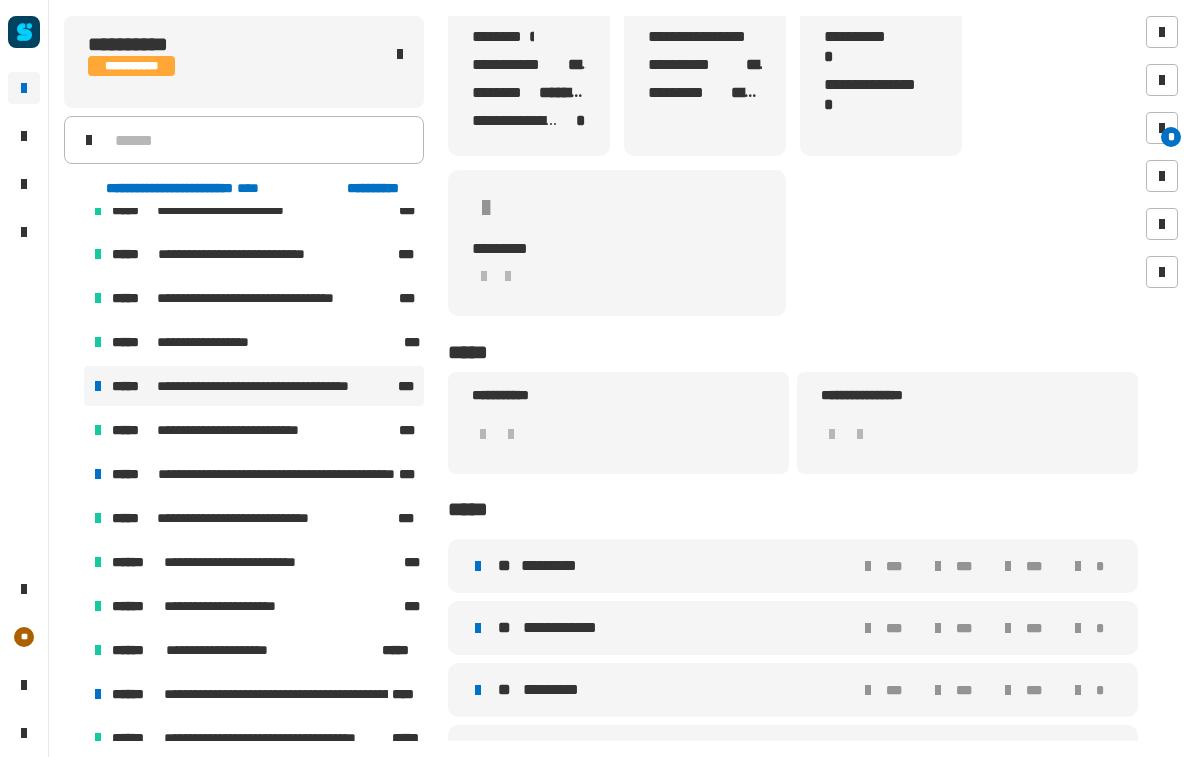 scroll, scrollTop: 243, scrollLeft: 0, axis: vertical 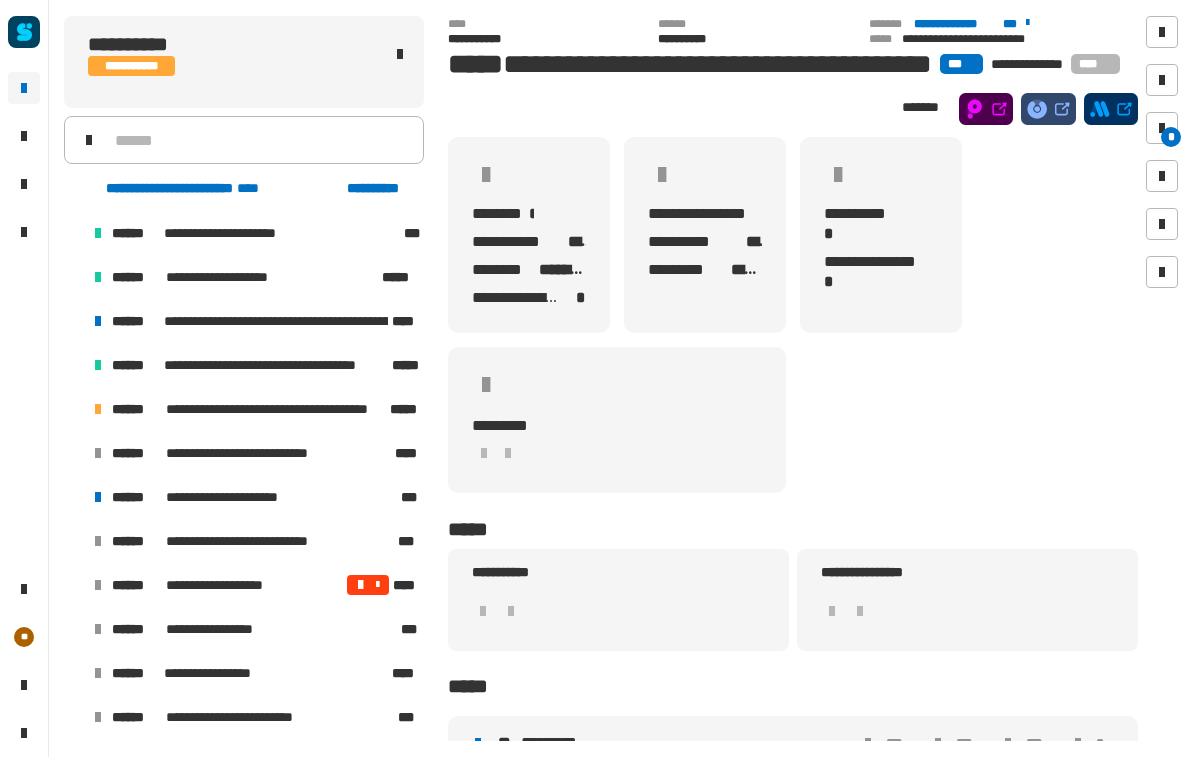 click at bounding box center (74, 409) 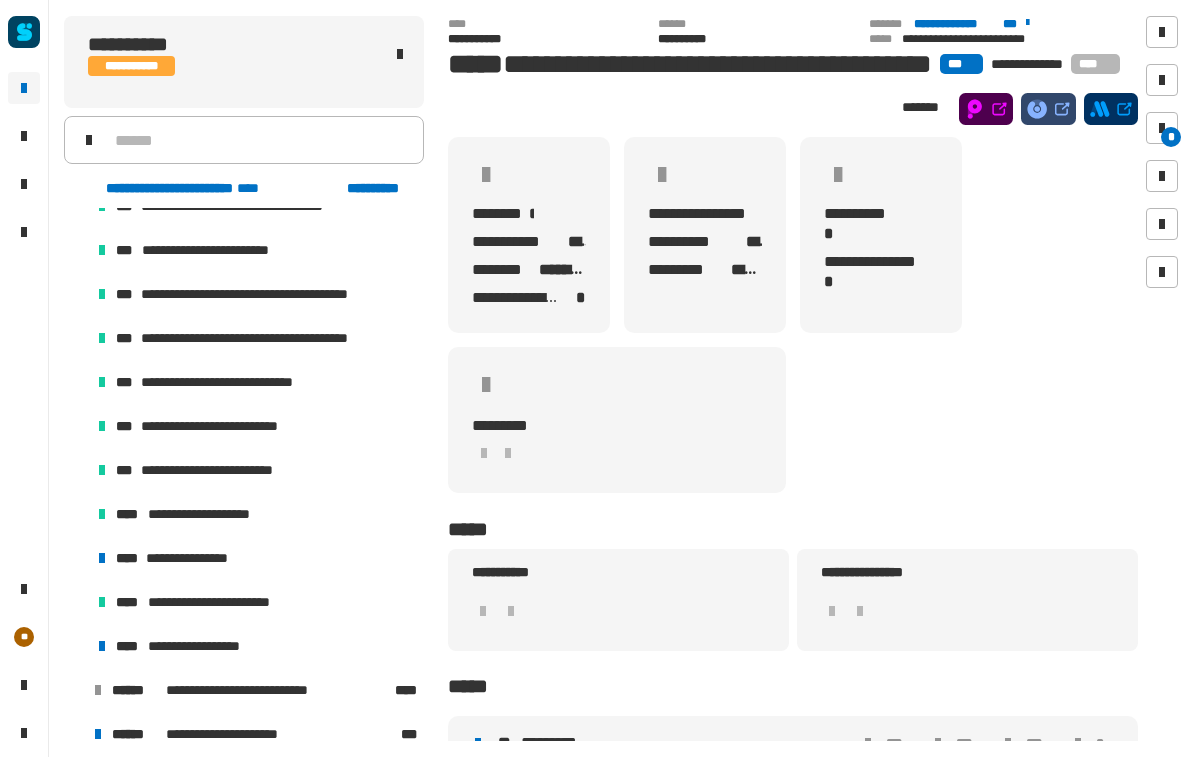 scroll, scrollTop: 968, scrollLeft: 0, axis: vertical 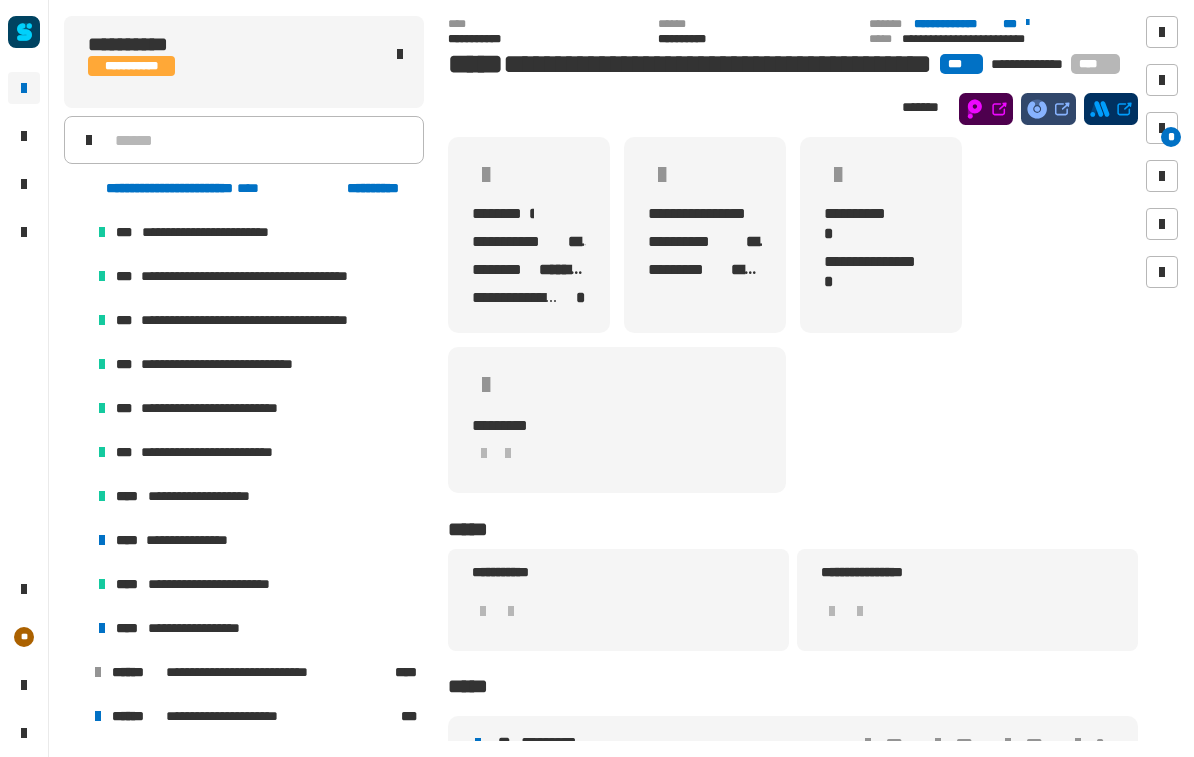click on "**********" at bounding box center [196, 540] 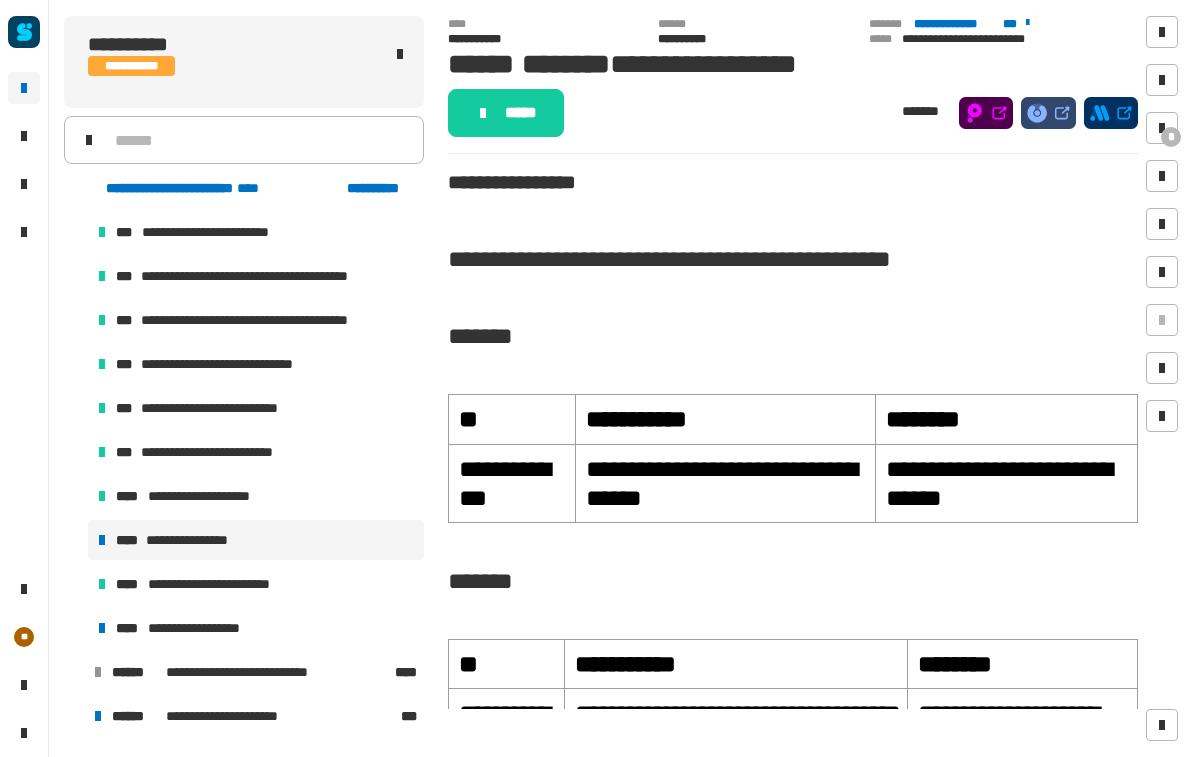 scroll, scrollTop: 0, scrollLeft: 0, axis: both 